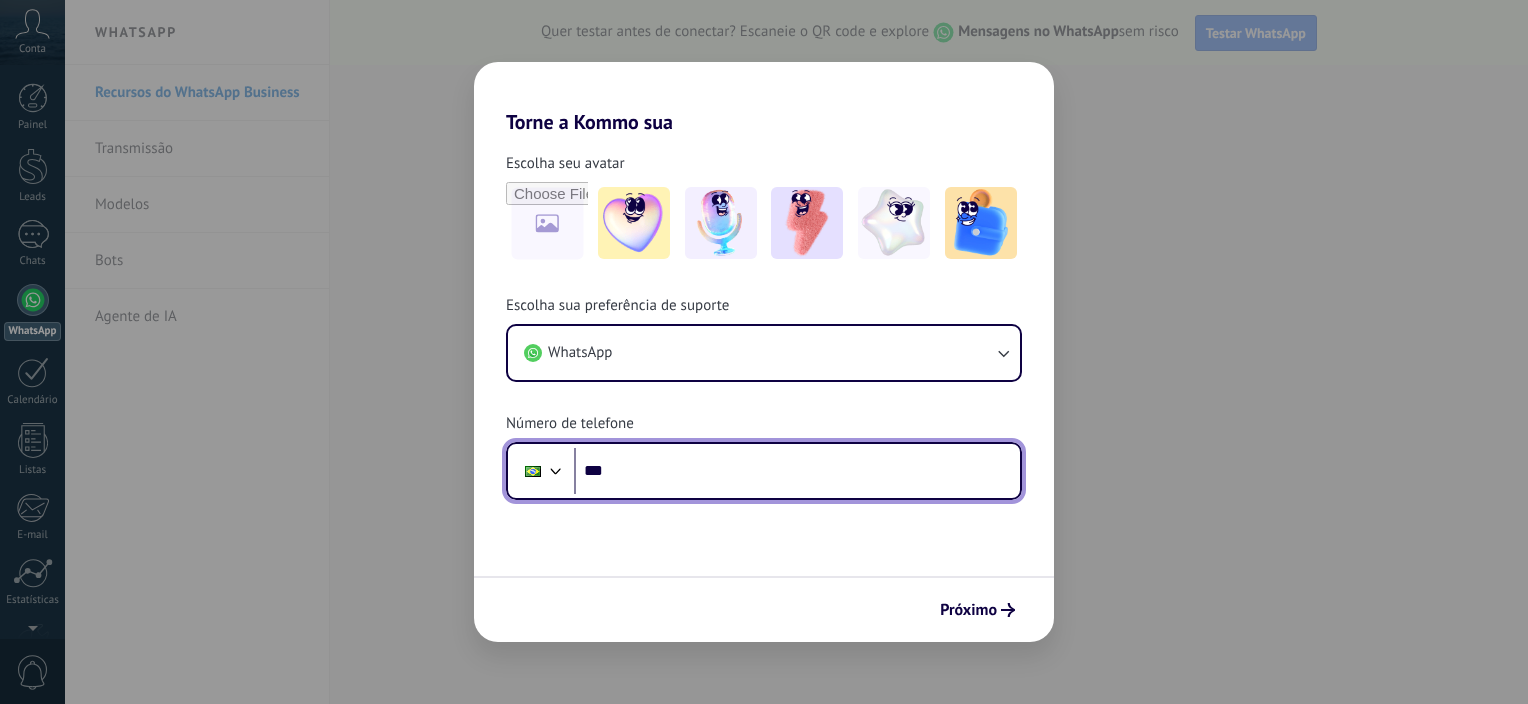 scroll, scrollTop: 0, scrollLeft: 0, axis: both 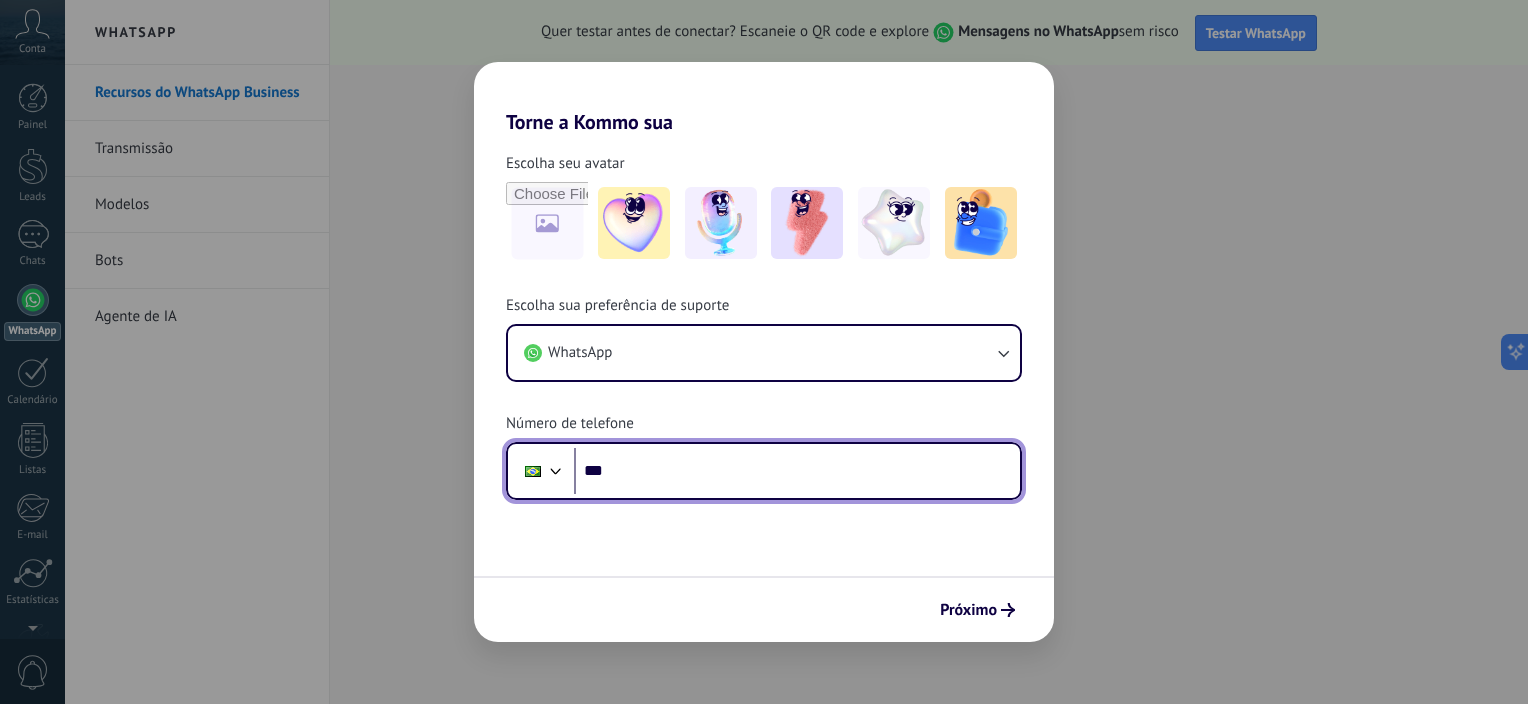 click on "***" at bounding box center (797, 471) 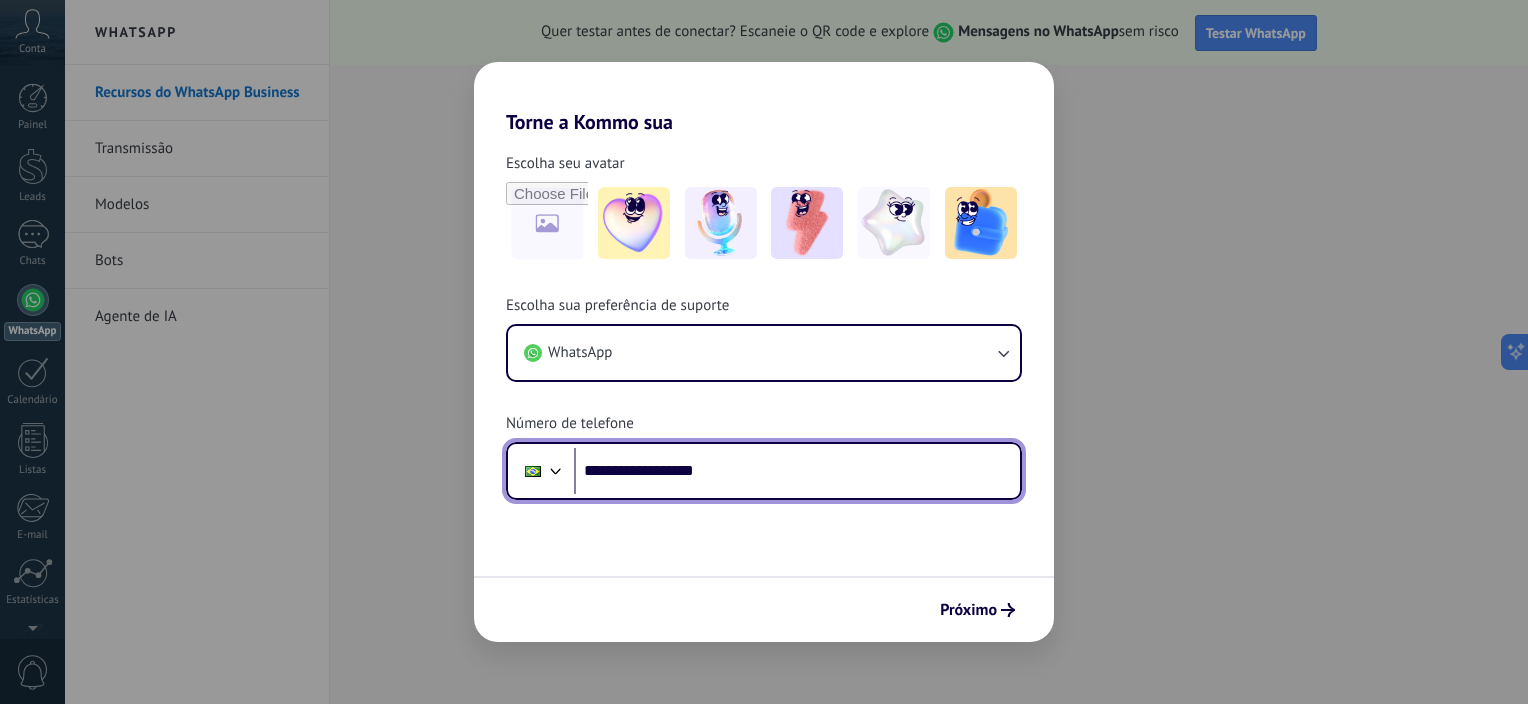 click on "**********" at bounding box center [797, 471] 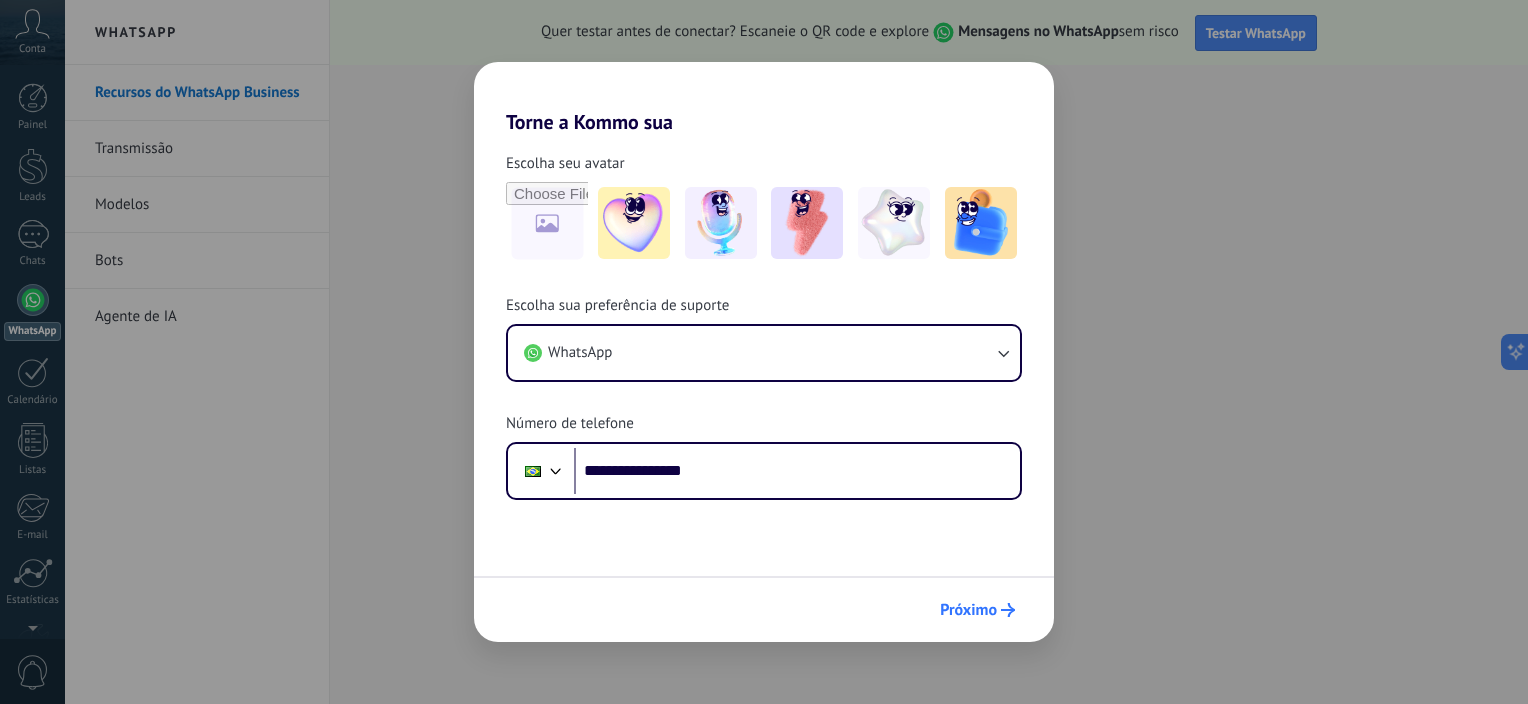 click 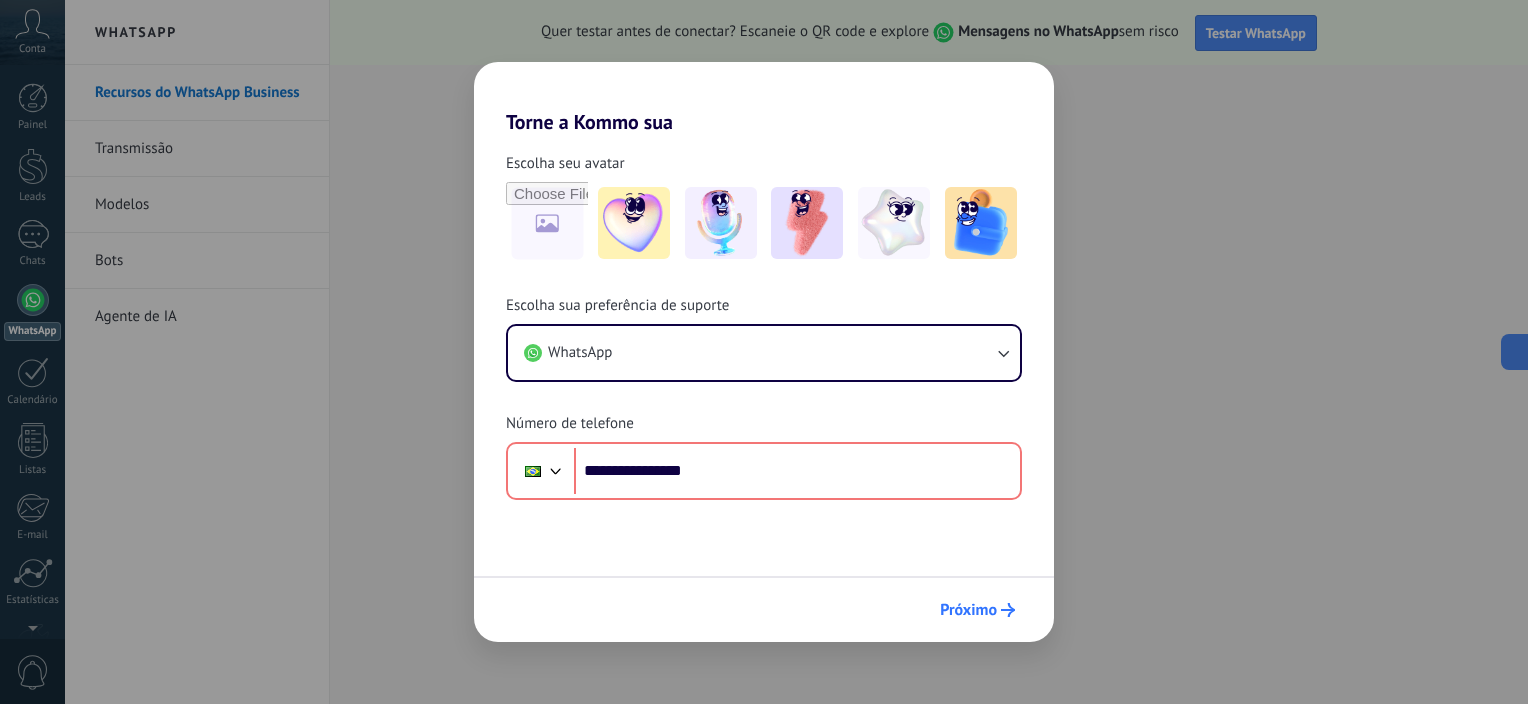 click on "Próximo" at bounding box center (968, 610) 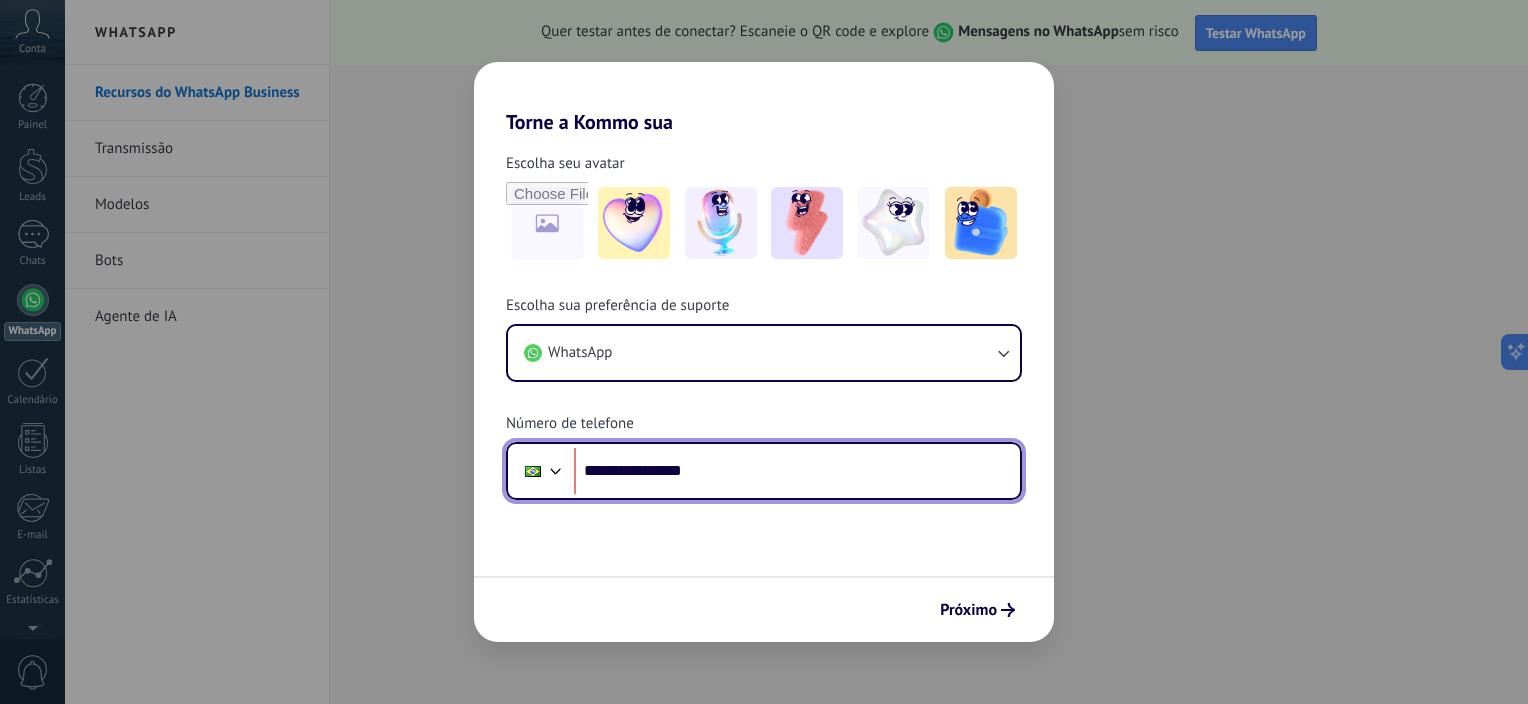 drag, startPoint x: 744, startPoint y: 448, endPoint x: 647, endPoint y: 474, distance: 100.4241 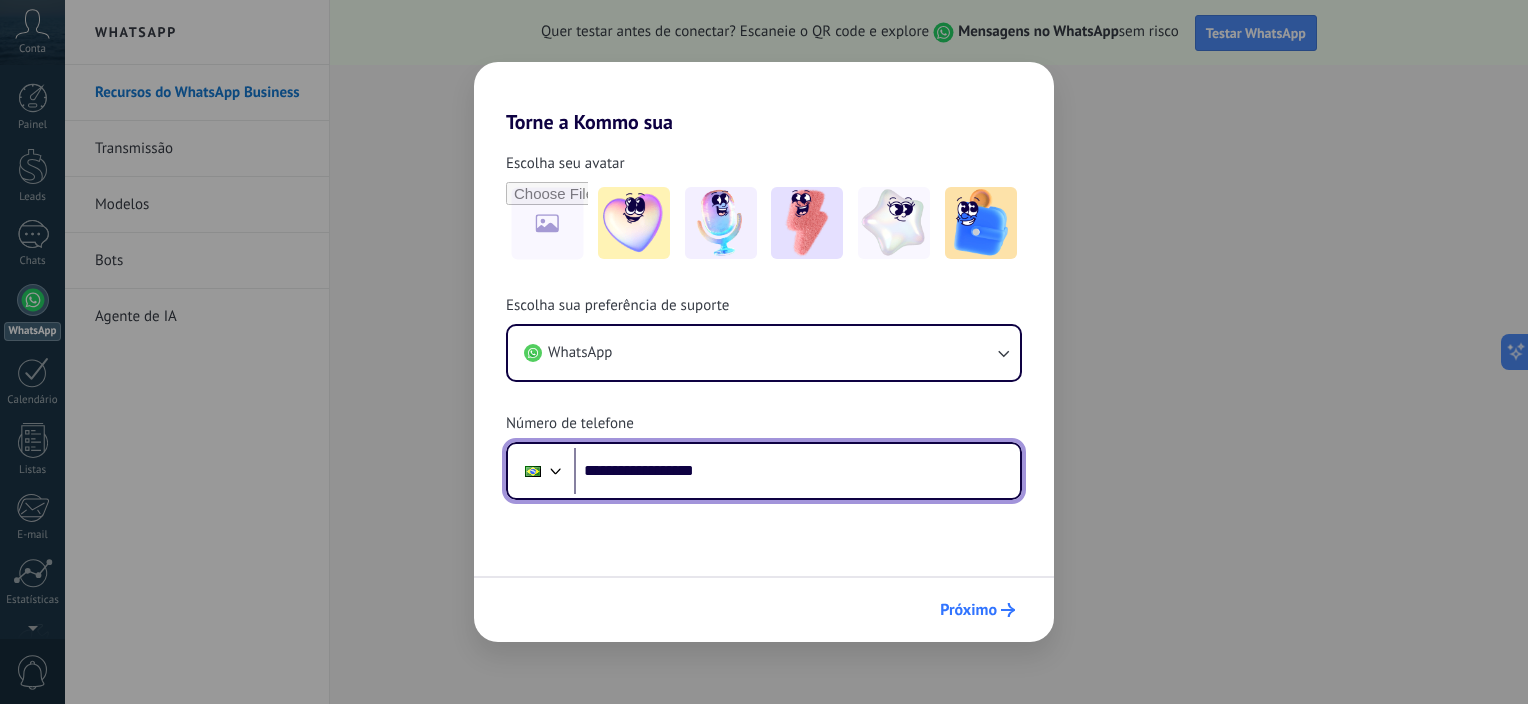 type on "**********" 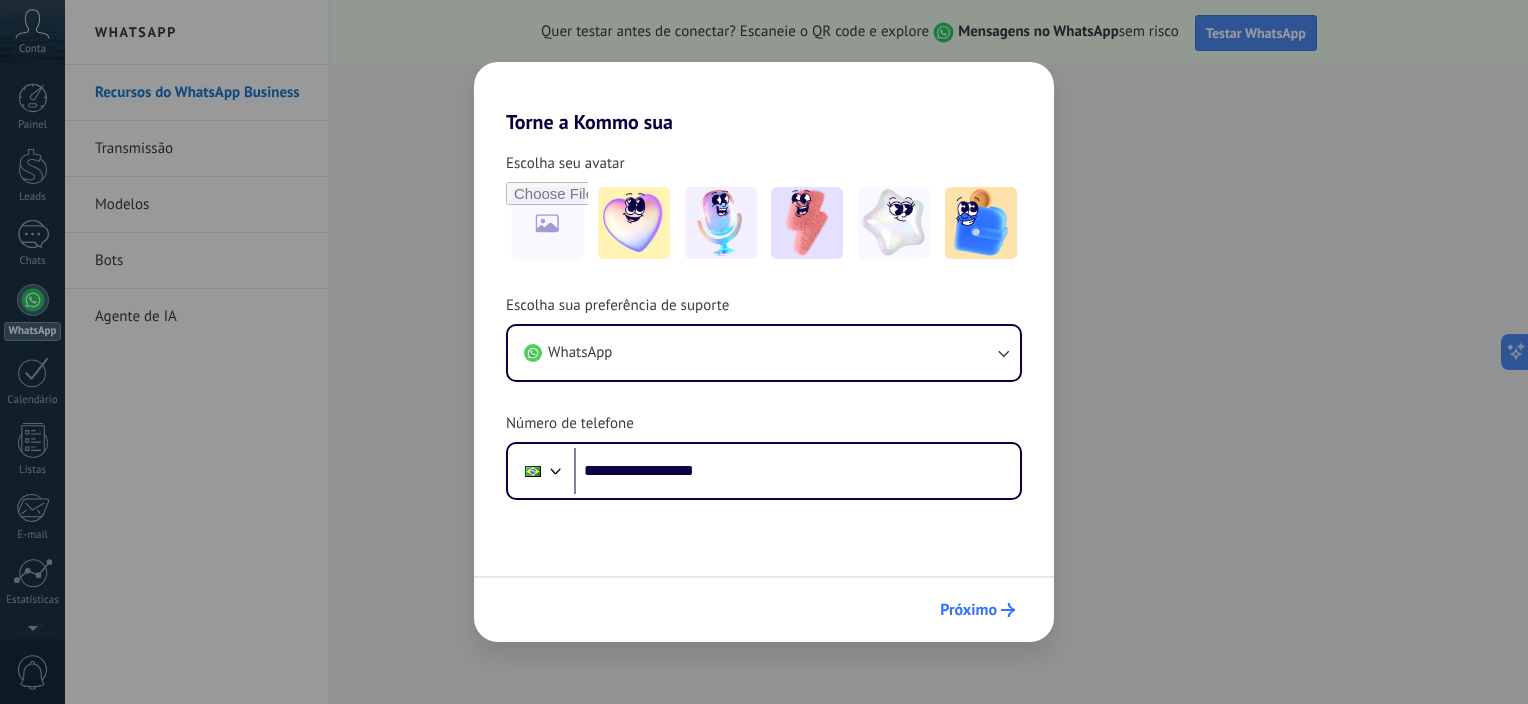 click on "Próximo" at bounding box center [977, 610] 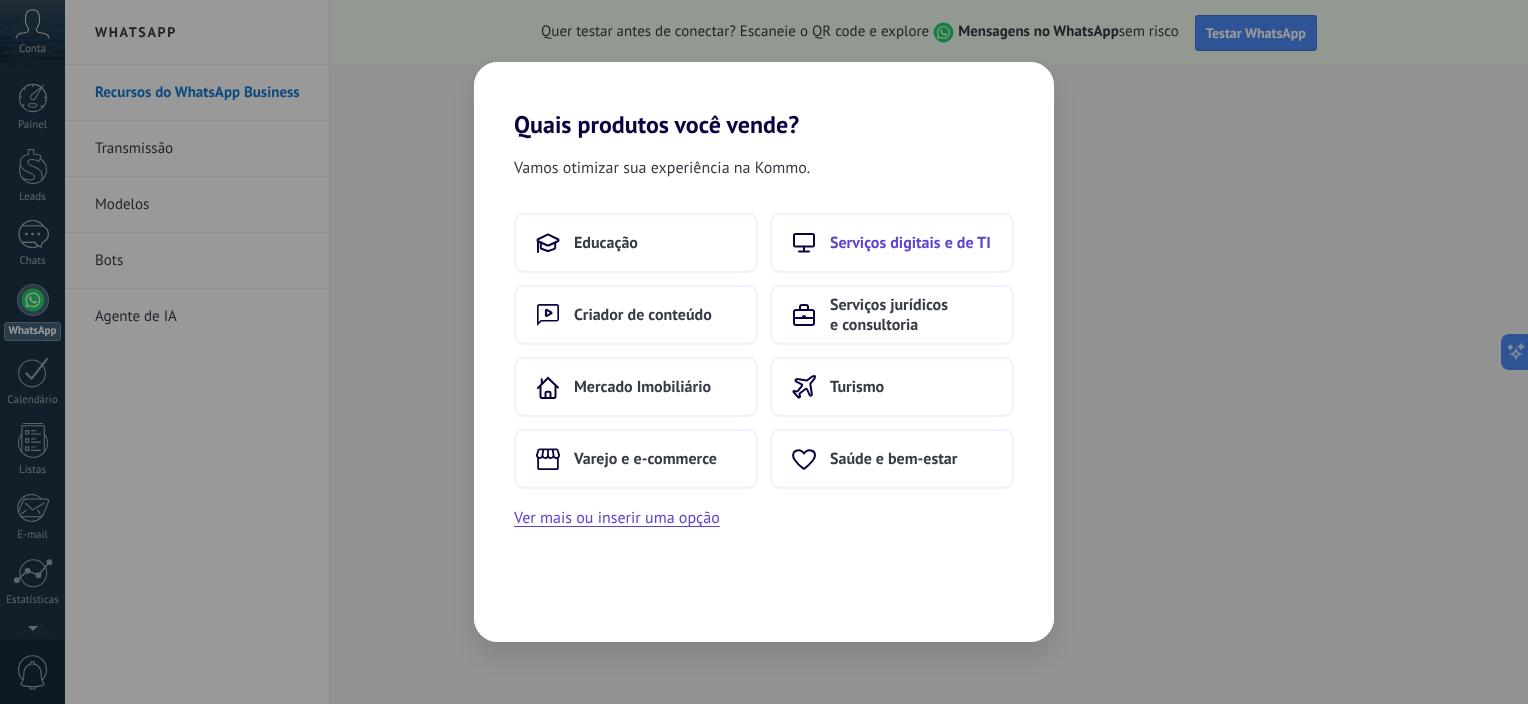 click on "Serviços digitais e de TI" at bounding box center [910, 243] 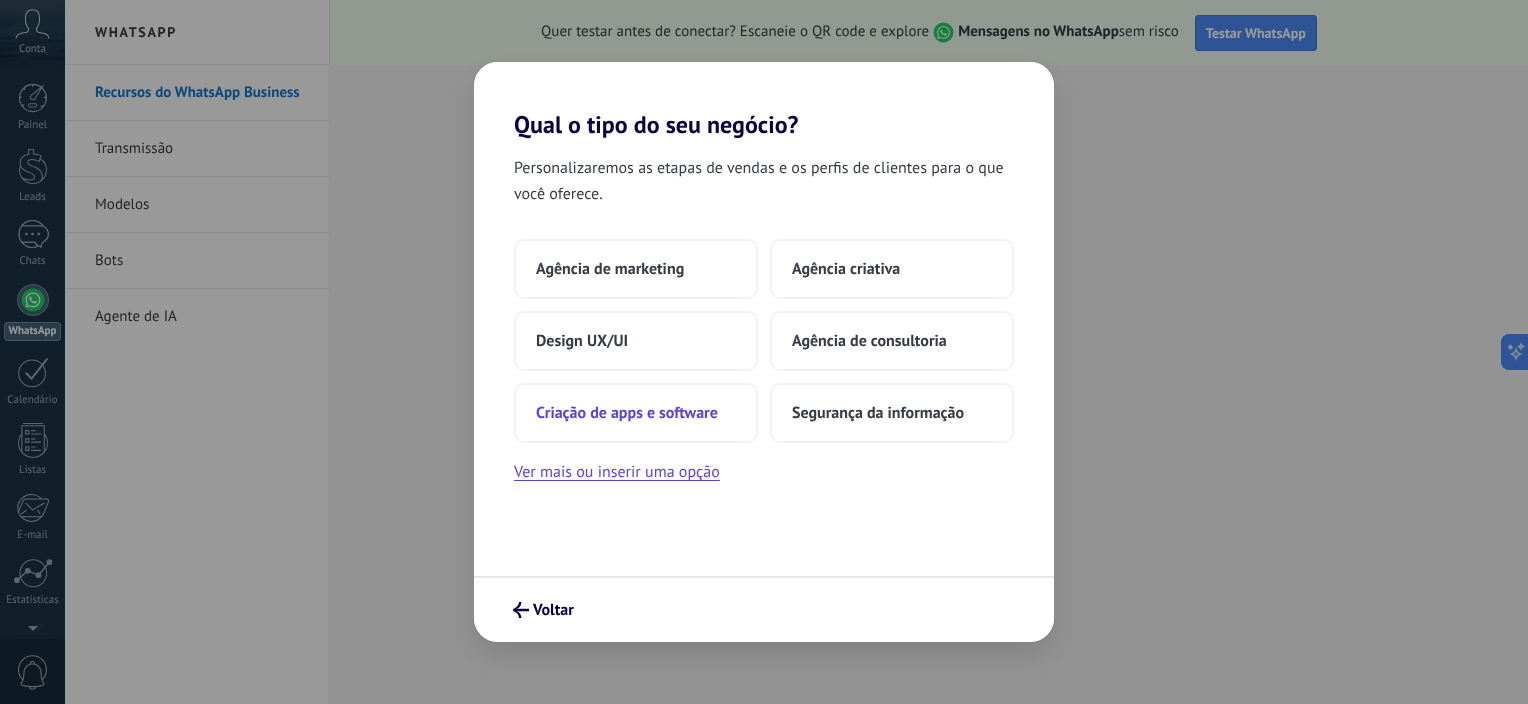 click on "Criação de apps e software" at bounding box center (636, 413) 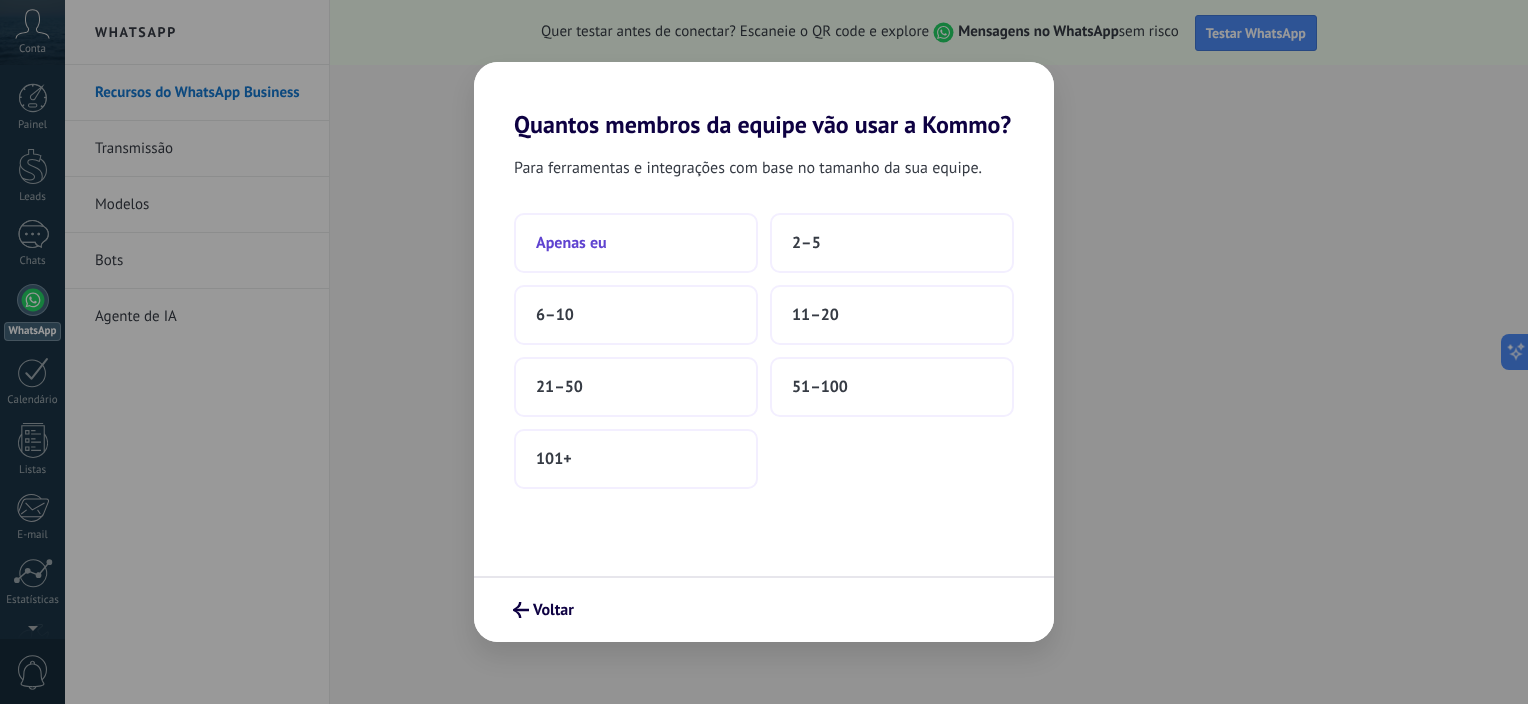 click on "Apenas eu" at bounding box center [636, 243] 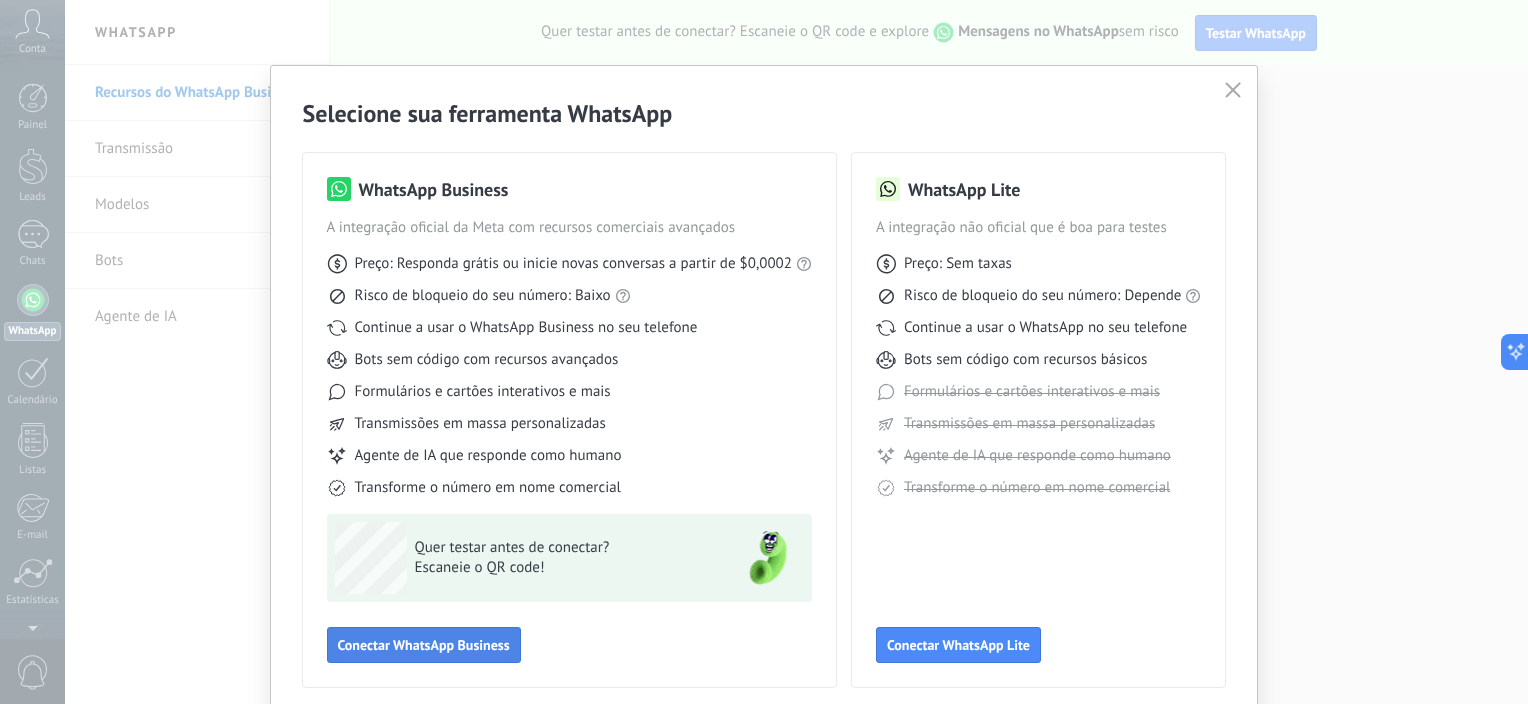 click on "Conectar WhatsApp Business" at bounding box center [424, 645] 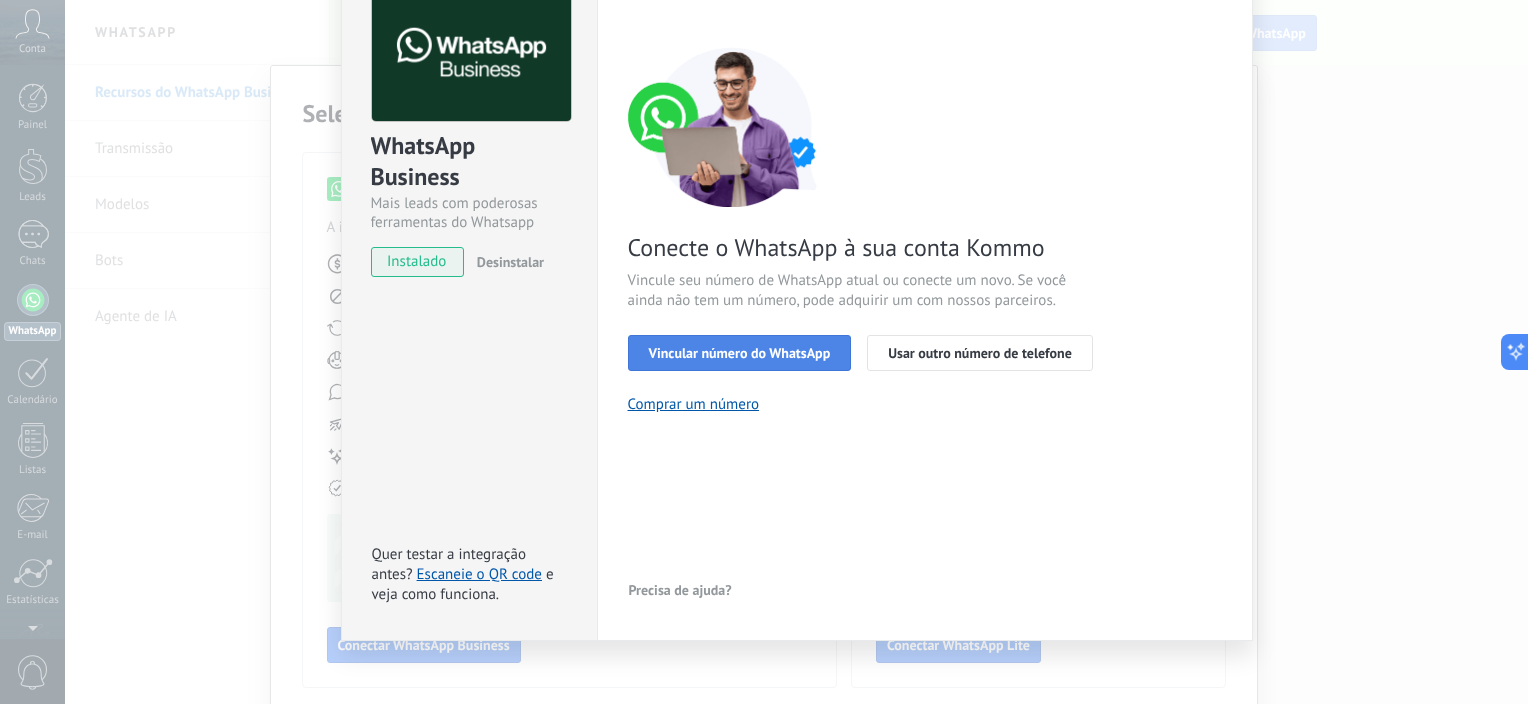 scroll, scrollTop: 125, scrollLeft: 0, axis: vertical 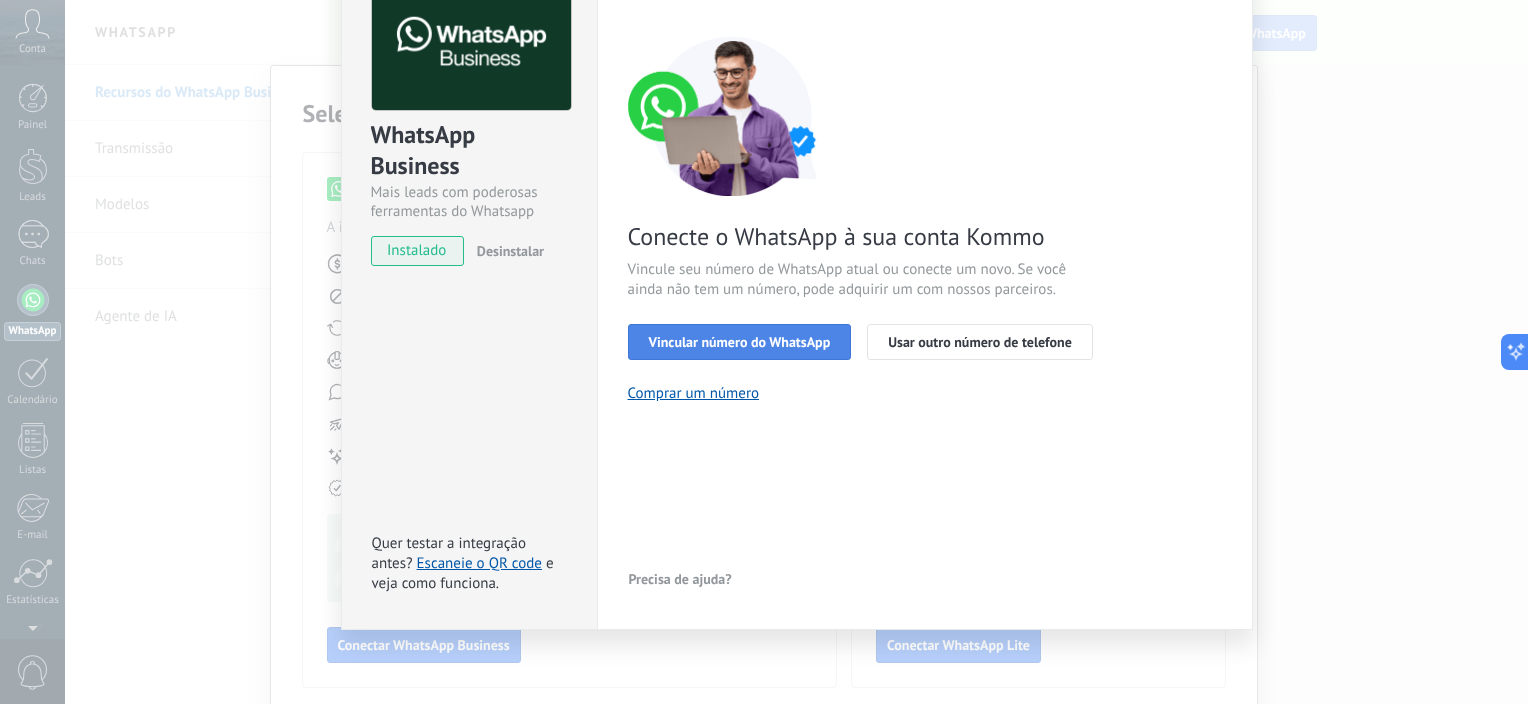 click on "Vincular número do WhatsApp" at bounding box center (740, 342) 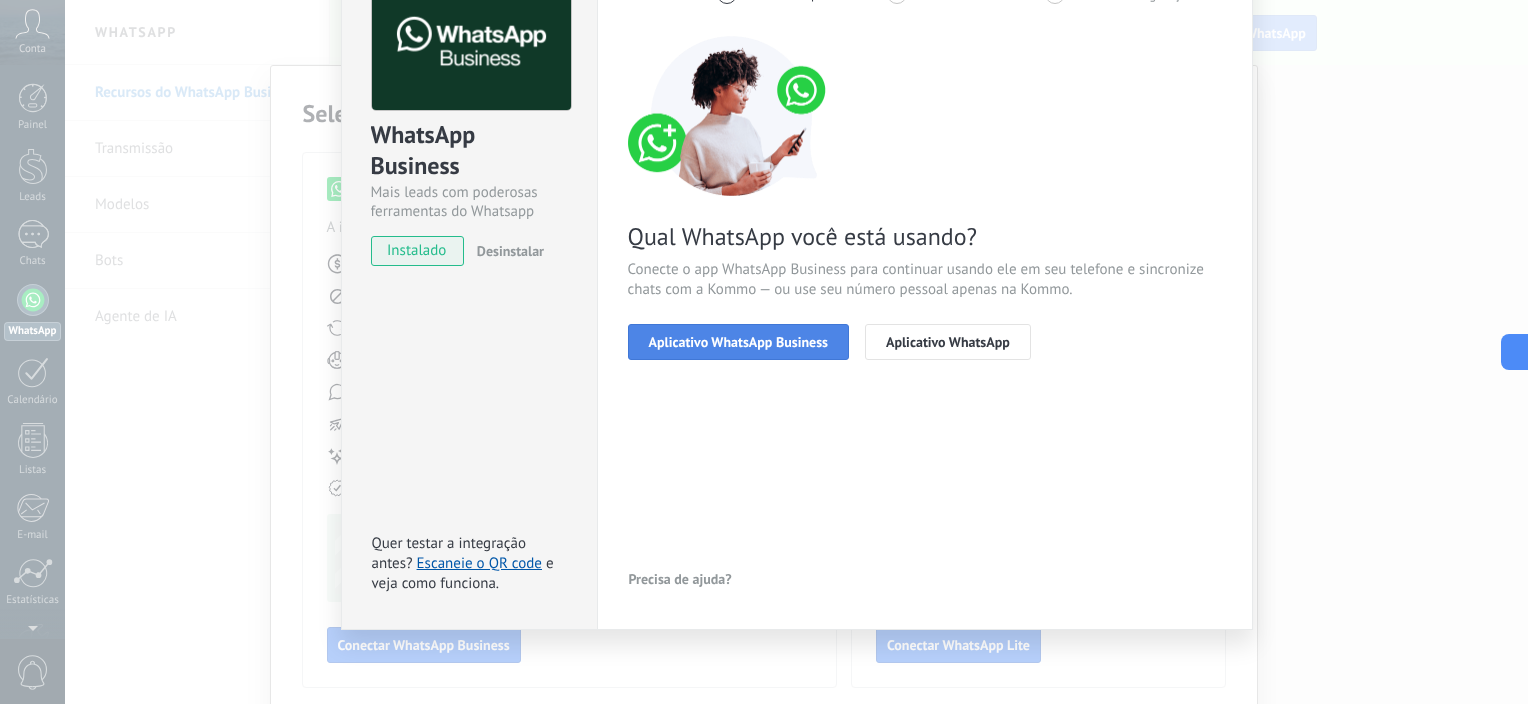 click on "Aplicativo WhatsApp Business" at bounding box center [738, 342] 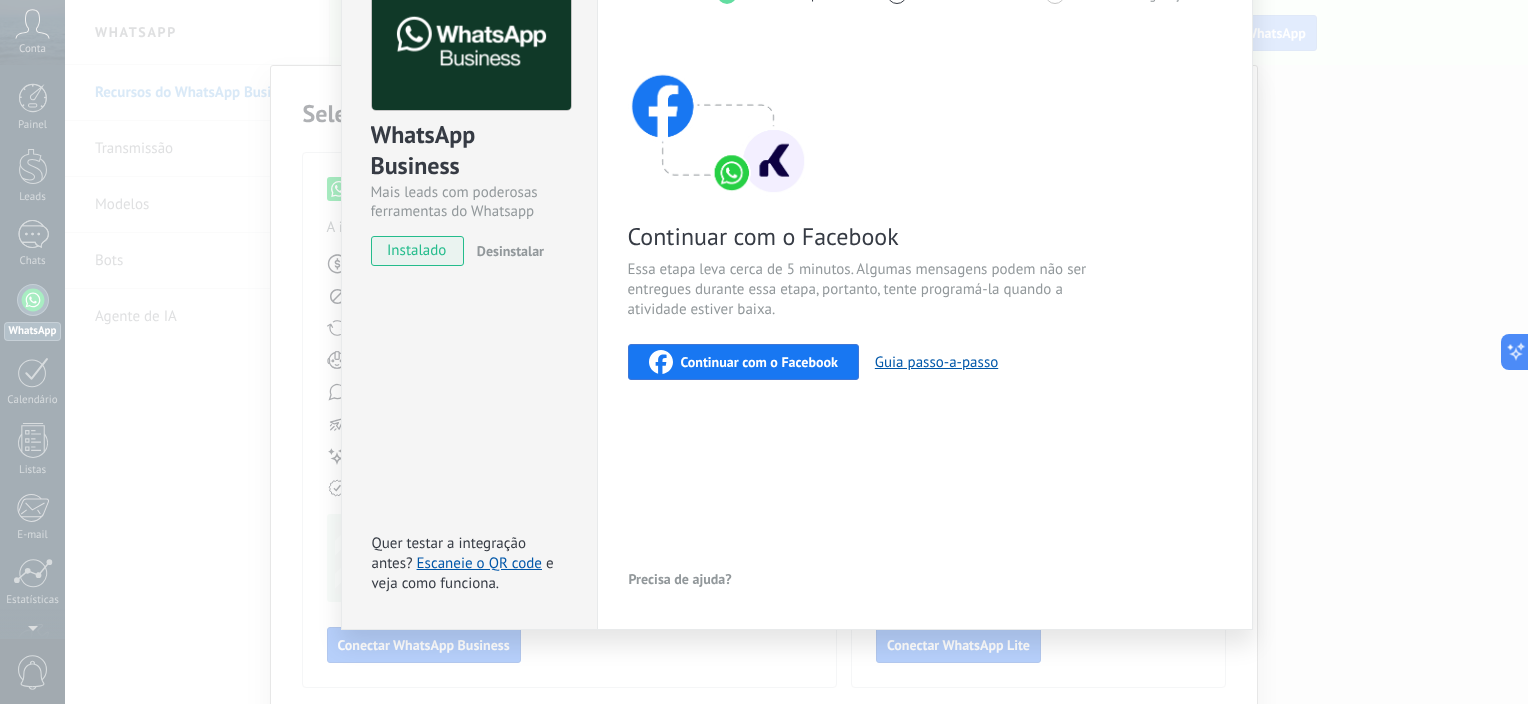 click on "instalado" at bounding box center (417, 251) 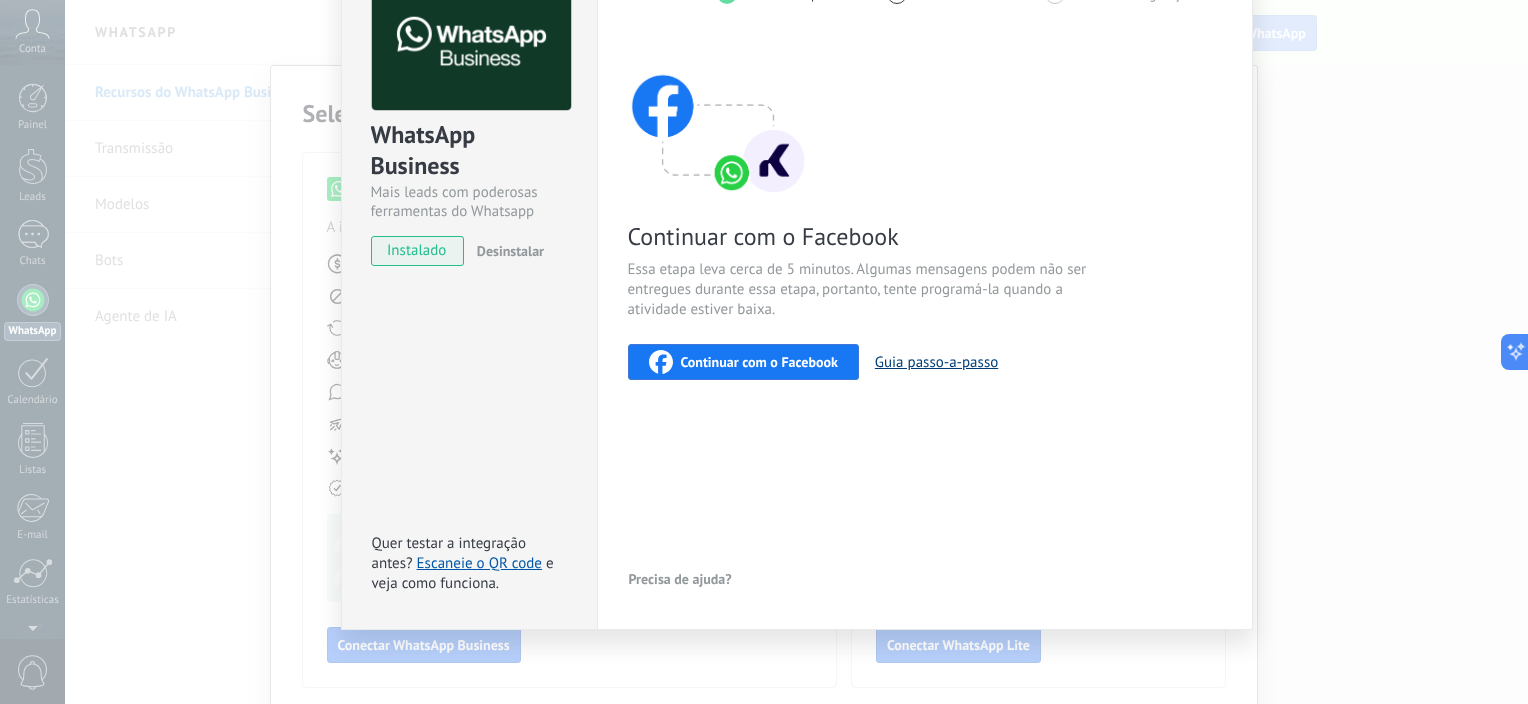 click on "Guia passo-a-passo" at bounding box center [936, 362] 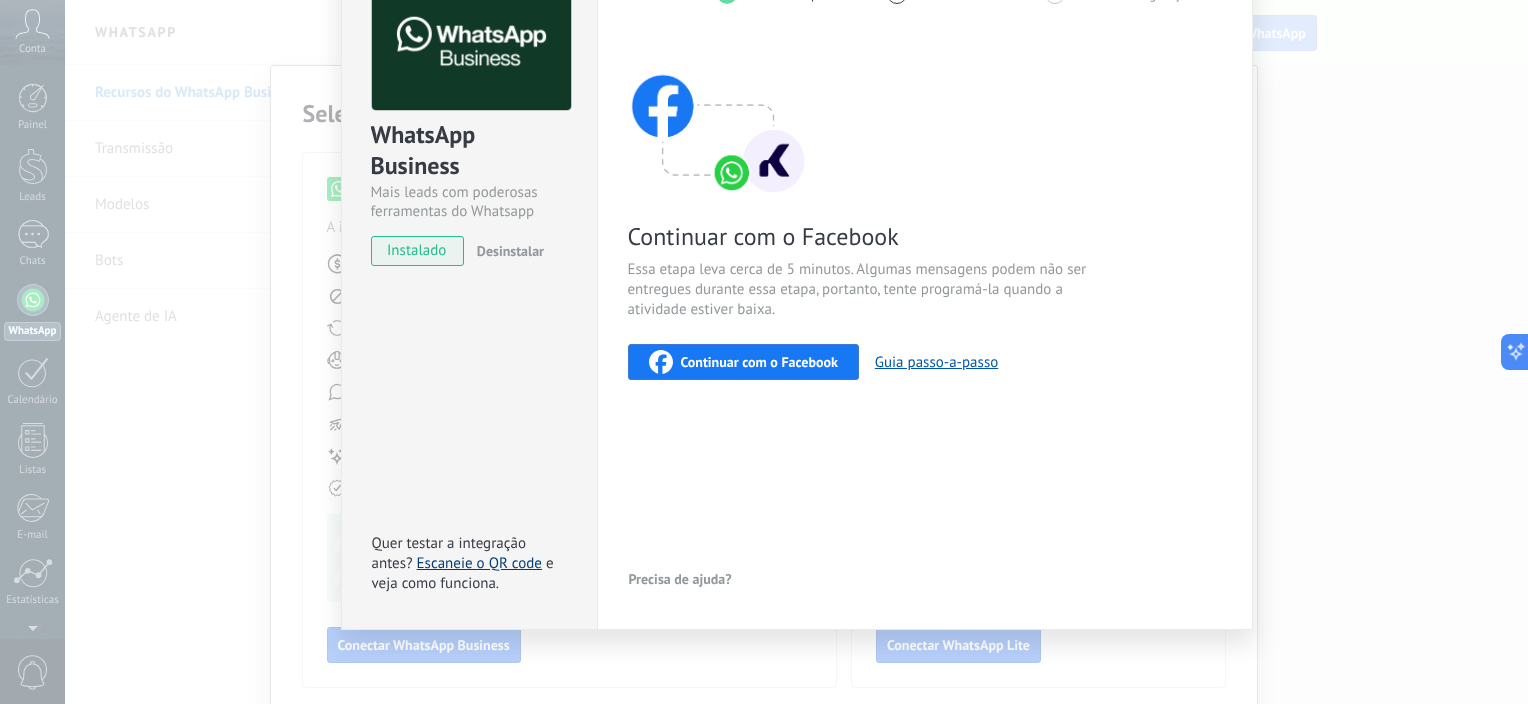 click on "Escaneie o QR code" at bounding box center [479, 563] 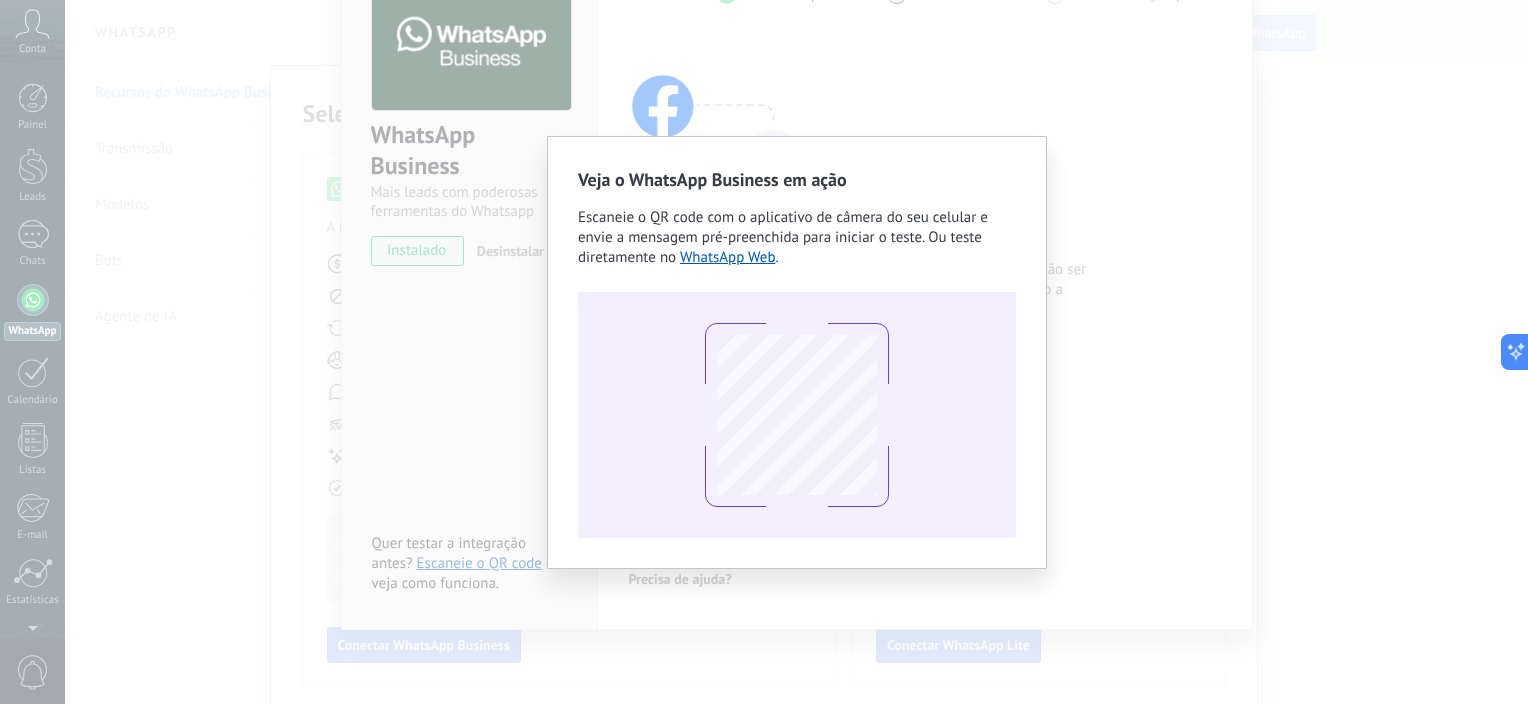 click on "Veja o WhatsApp Business em ação Escaneie o QR code com o aplicativo de câmera do seu celular e envie a mensagem pré-preenchida para iniciar o teste. Ou teste diretamente no   WhatsApp Web ." at bounding box center [796, 352] 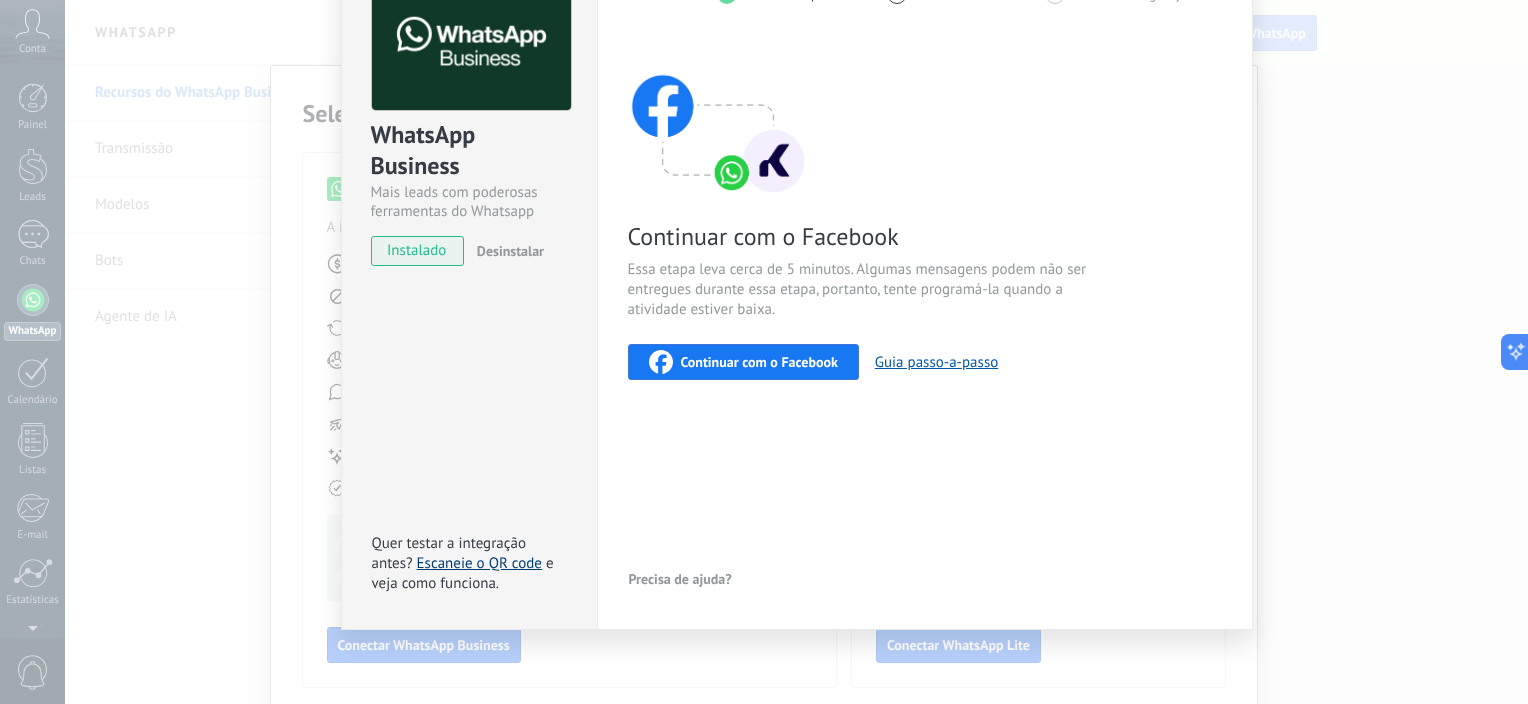 click on "Escaneie o QR code" at bounding box center [479, 563] 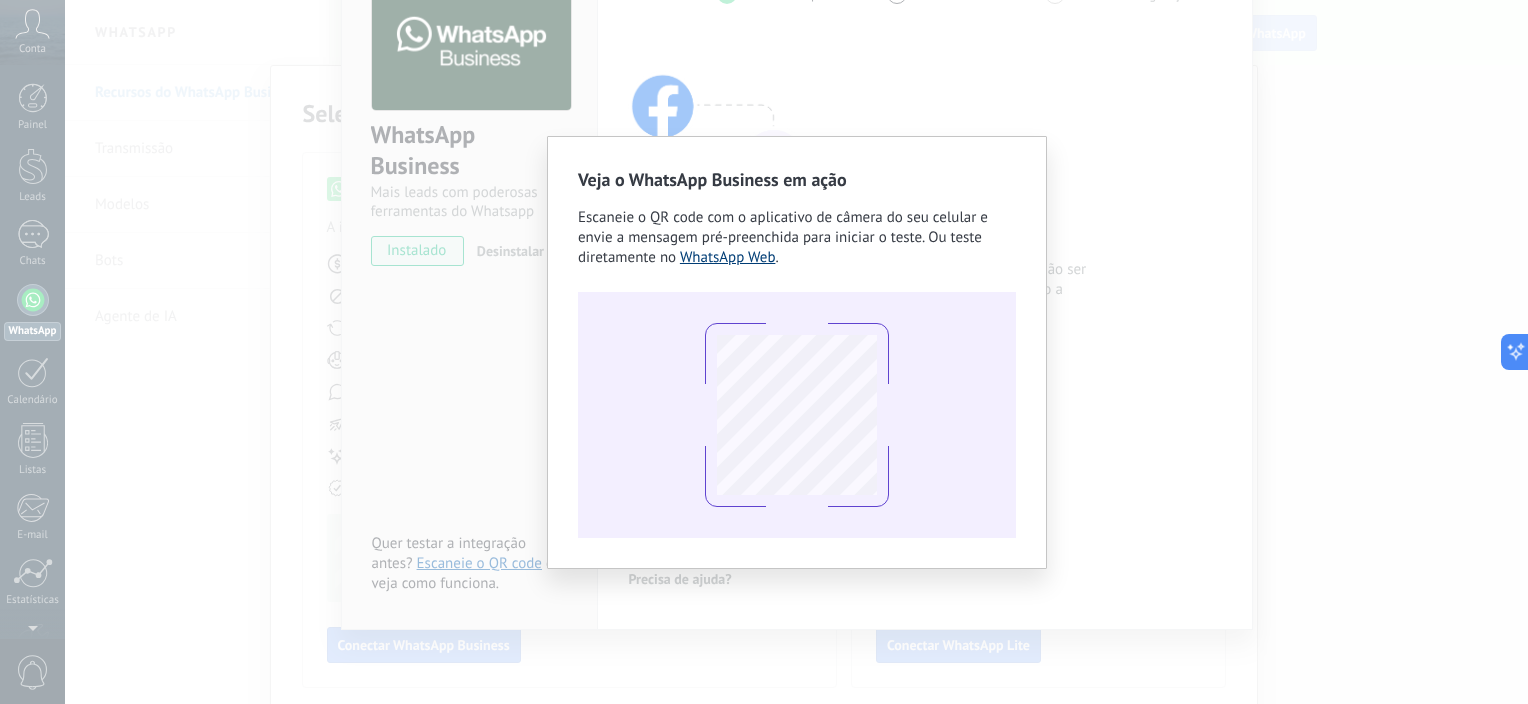 click on "WhatsApp Web" at bounding box center [728, 257] 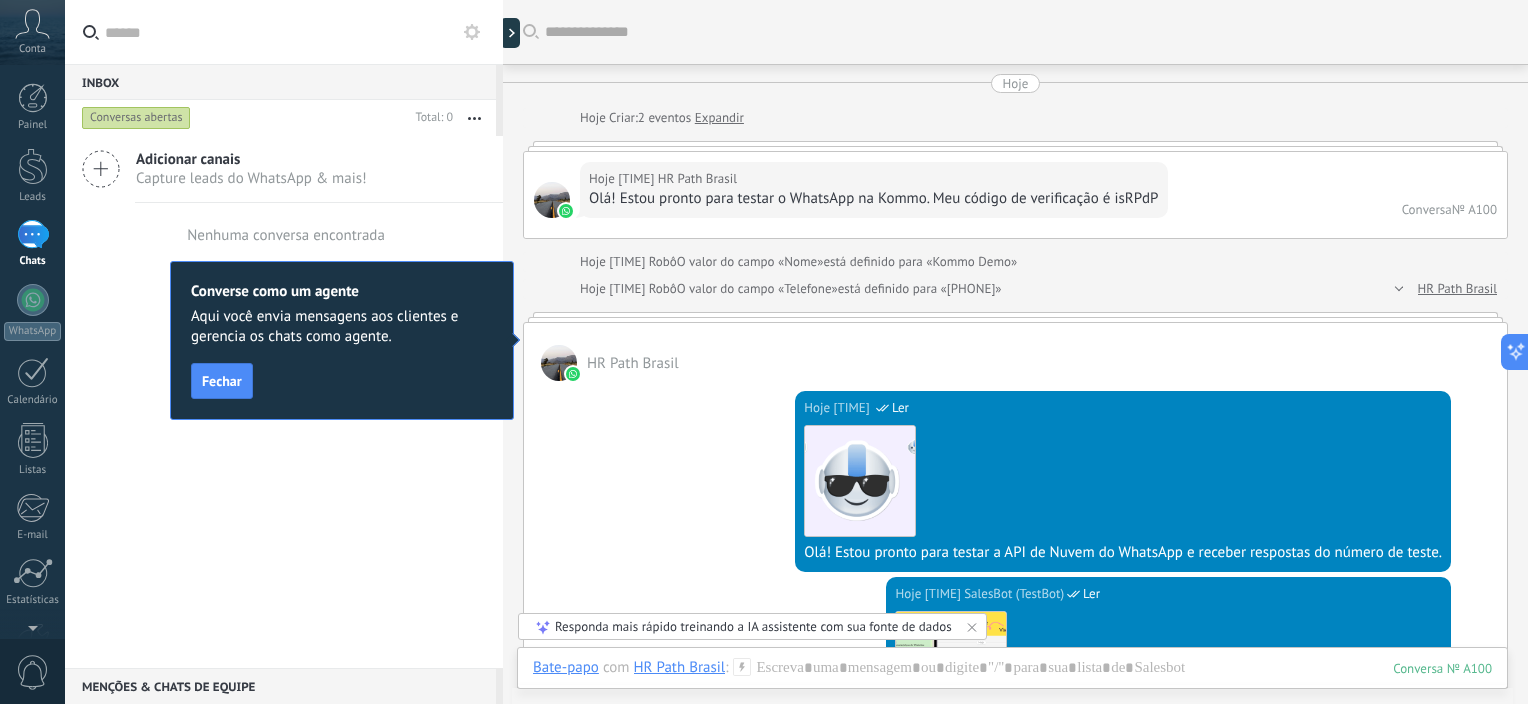 scroll, scrollTop: 1546, scrollLeft: 0, axis: vertical 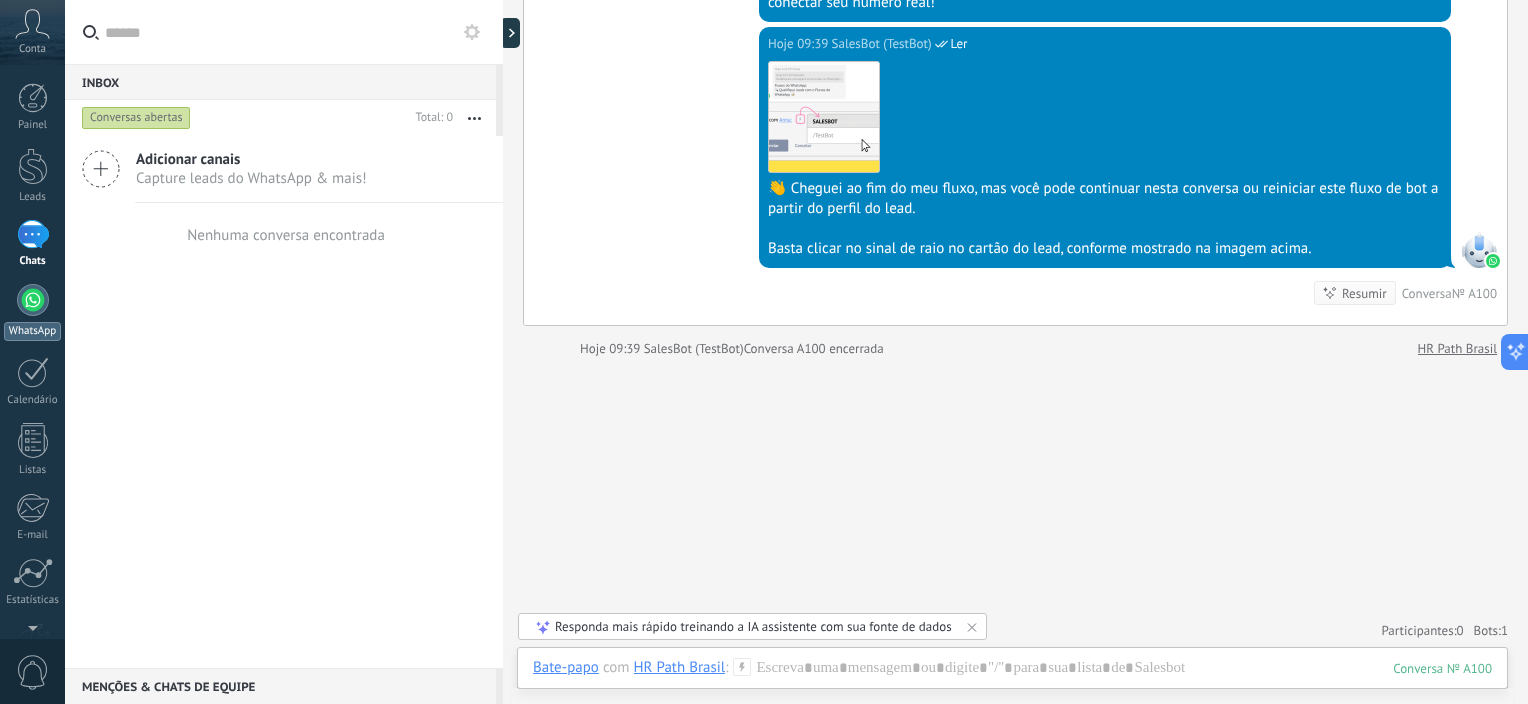 click at bounding box center (33, 300) 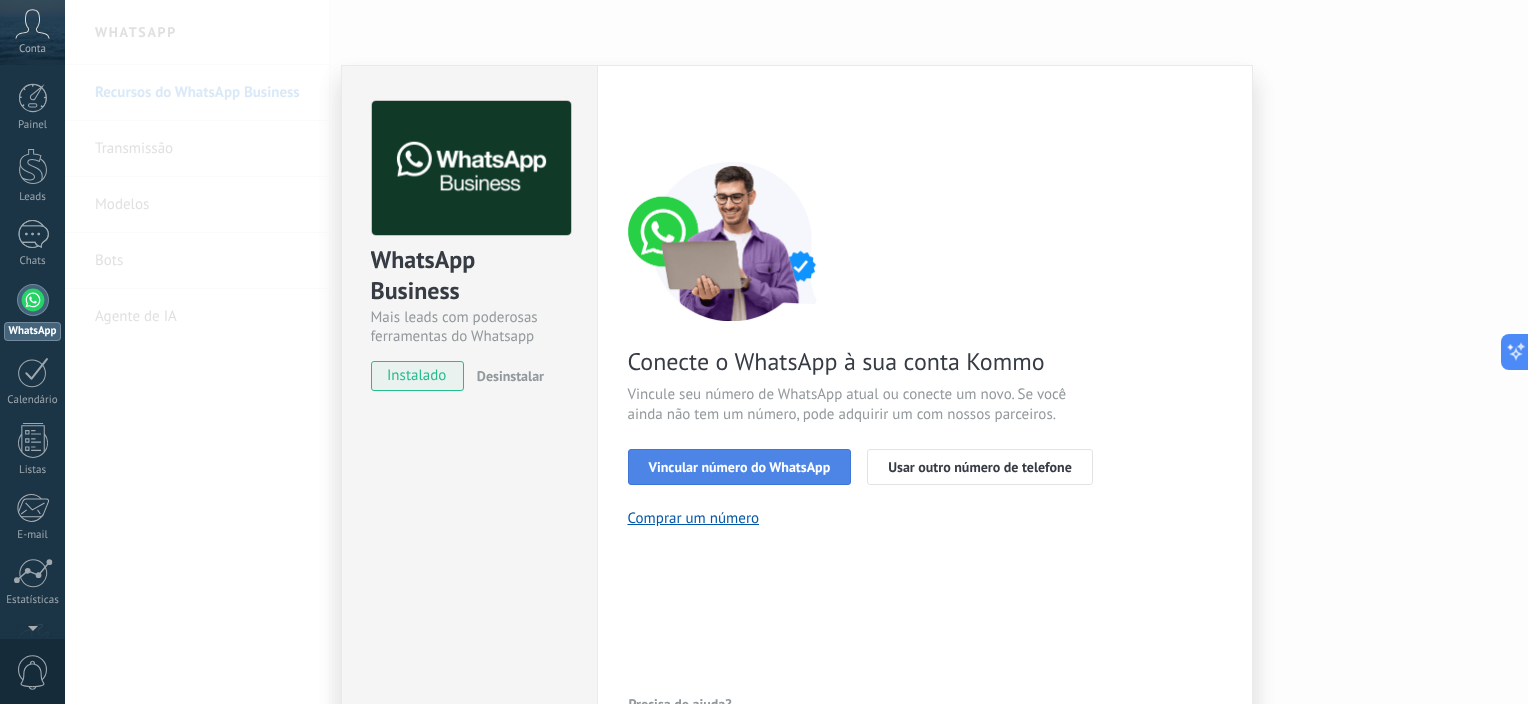 click on "Vincular número do WhatsApp" at bounding box center [740, 467] 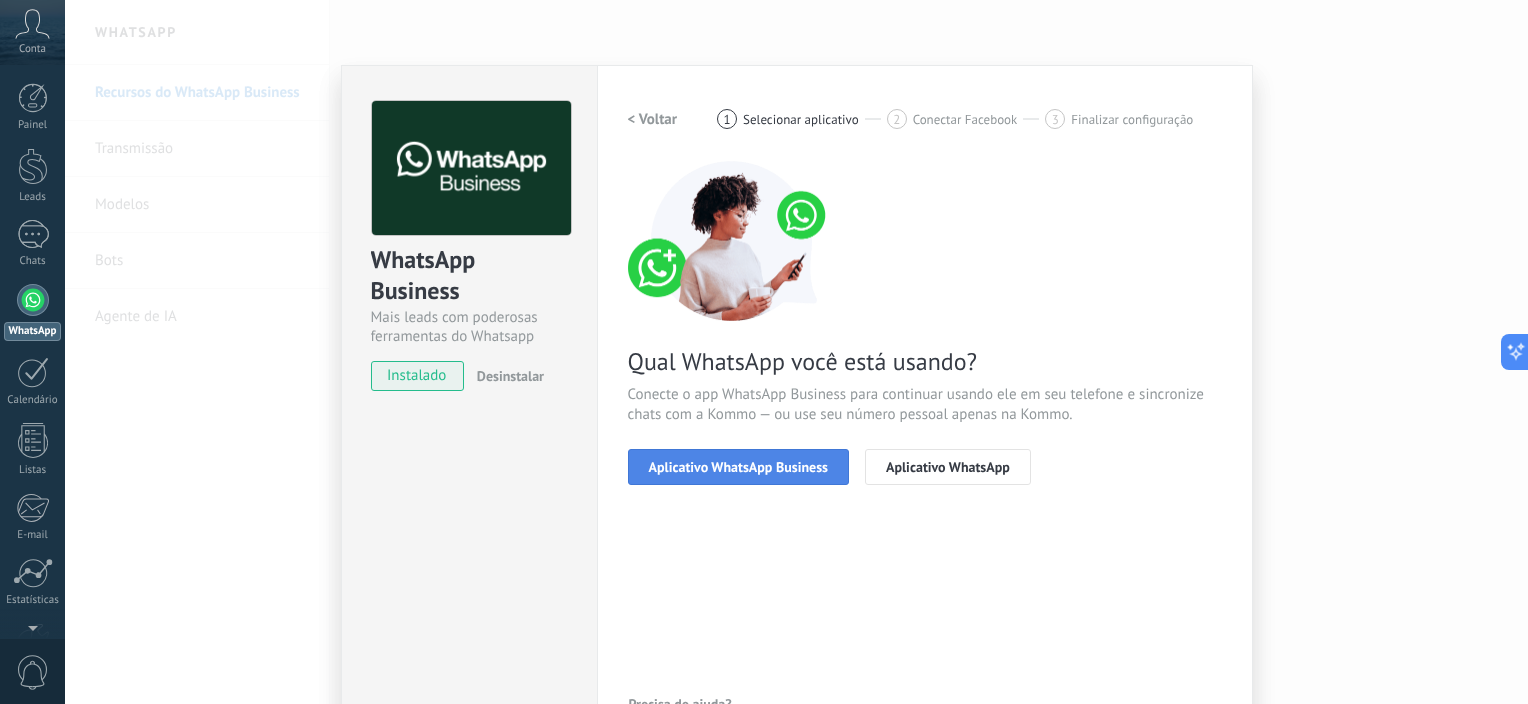 click on "Aplicativo WhatsApp Business" at bounding box center (738, 467) 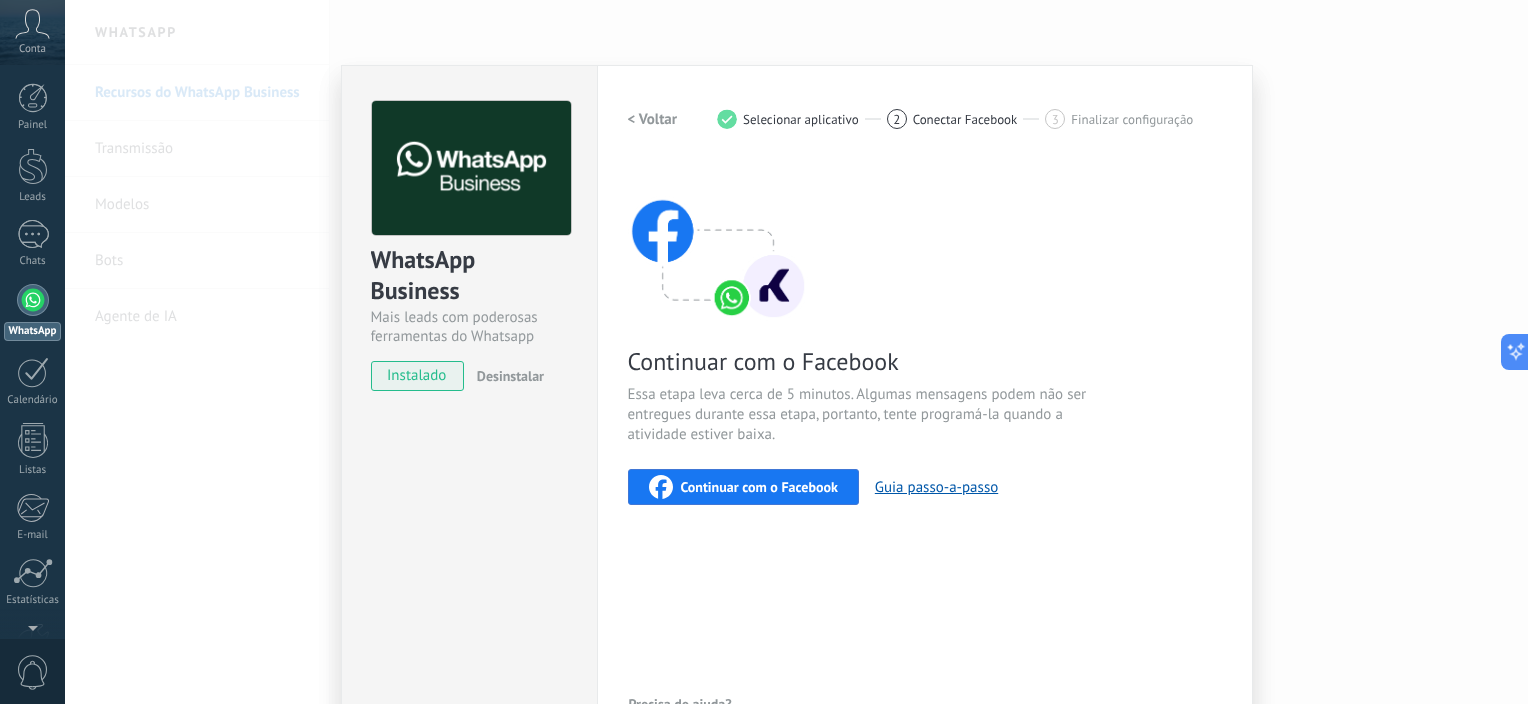 scroll, scrollTop: 100, scrollLeft: 0, axis: vertical 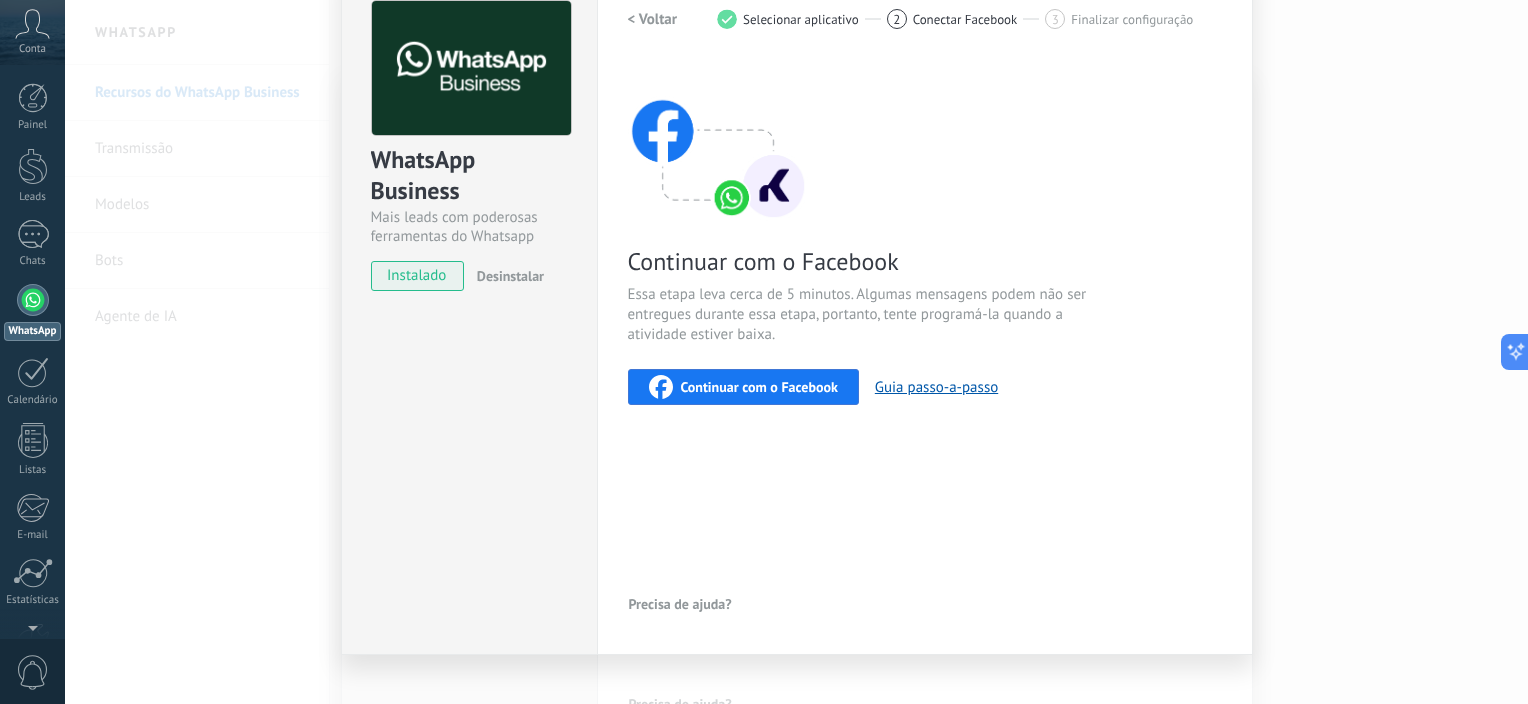 click on "Continuar com o Facebook" at bounding box center [759, 387] 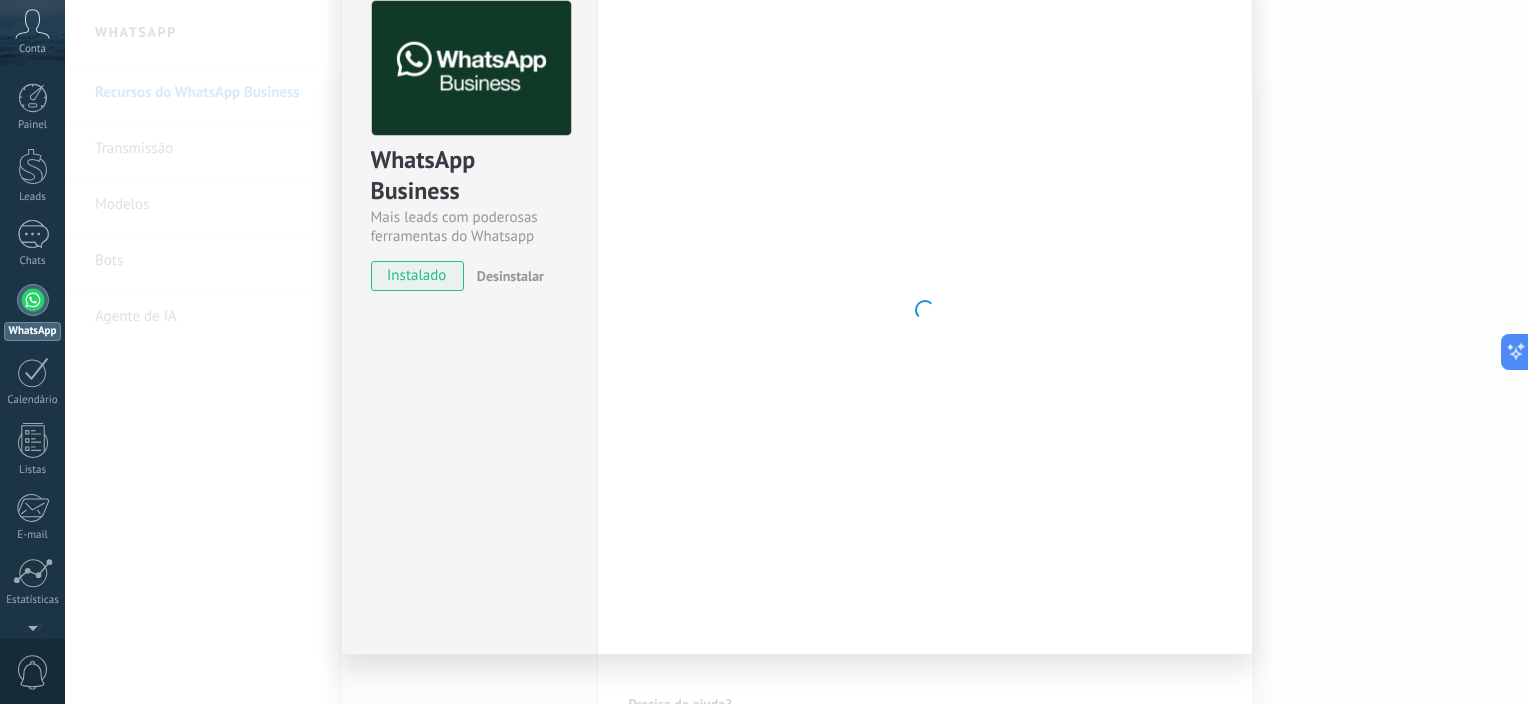 scroll, scrollTop: 125, scrollLeft: 0, axis: vertical 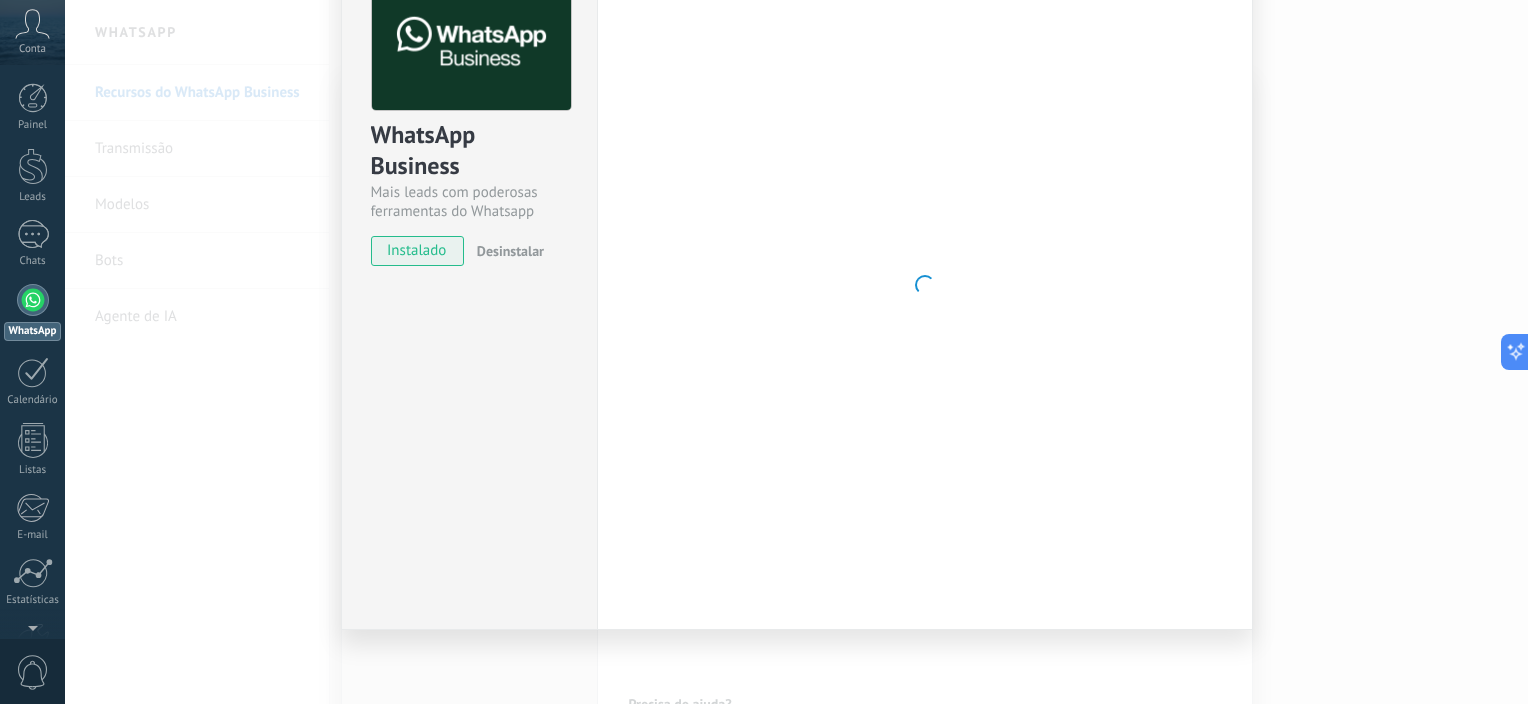 click at bounding box center (925, 285) 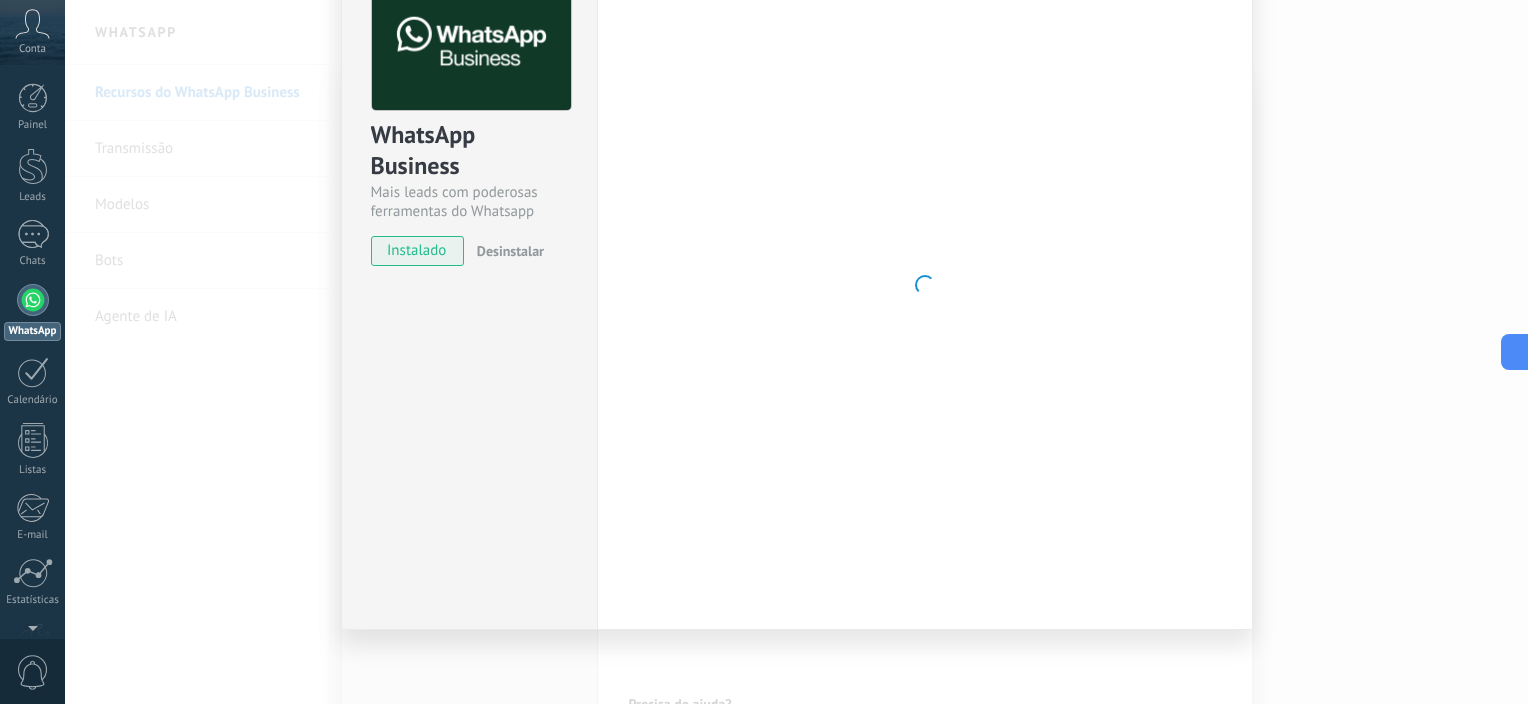 click on "instalado" at bounding box center (417, 251) 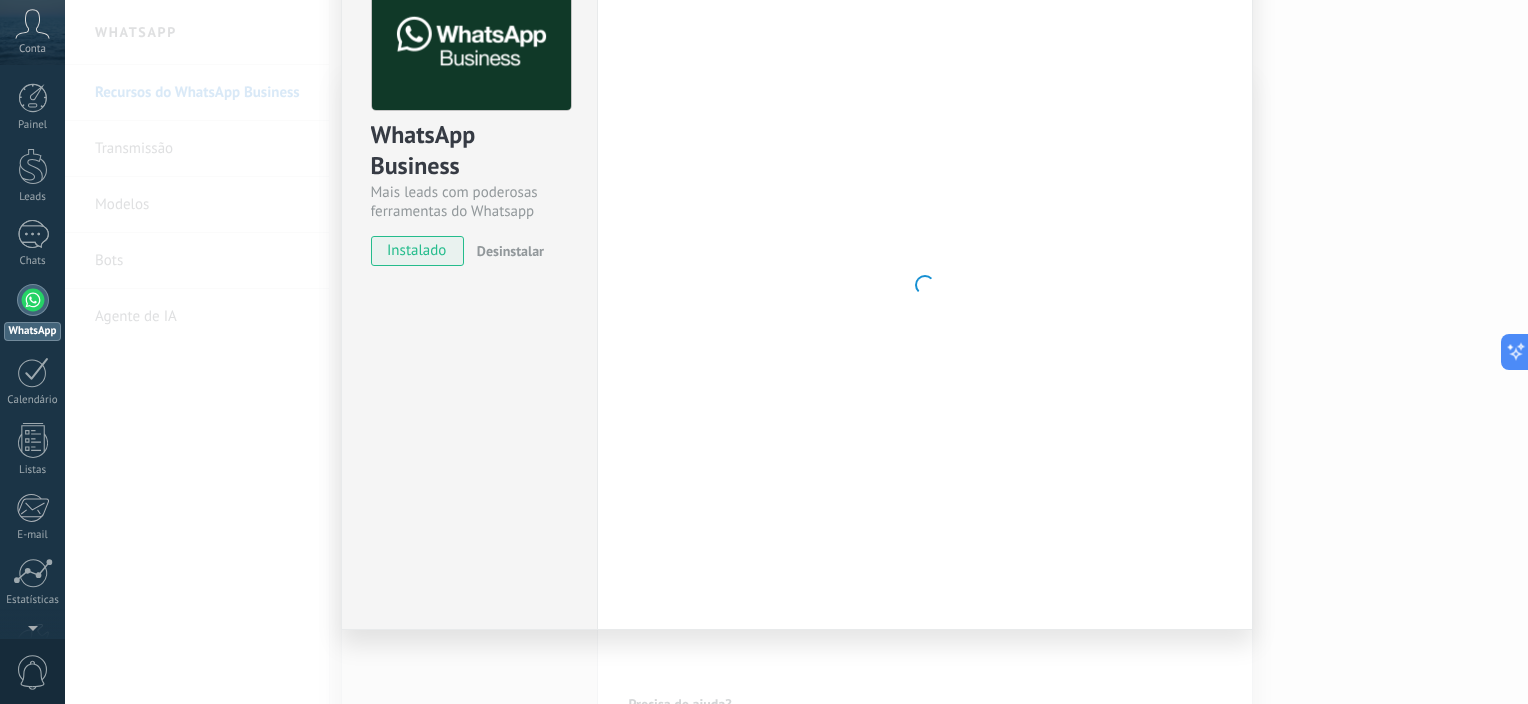click on "WhatsApp Business Mais leads com poderosas ferramentas do Whatsapp instalado Desinstalar Configurações Autorização This tab logs the users who have granted integration access to this account. If you want to to remove a user's ability to send requests to the account on behalf of this integration, you can revoke access. If access is revoked from all users, the integration will stop working. This app is installed, but no one has given it access yet. WhatsApp Cloud API Mais _:  Salvar < Voltar 1 Selecionar aplicativo 2 Conectar Facebook 3 Finalizar configuração Continuar com o Facebook Essa etapa leva cerca de 5 minutos. Algumas mensagens podem não ser entregues durante essa etapa, portanto, tente programá-la quando a atividade estiver baixa. Continuar com o Facebook Guia passo-a-passo Precisa de ajuda?" at bounding box center (796, 352) 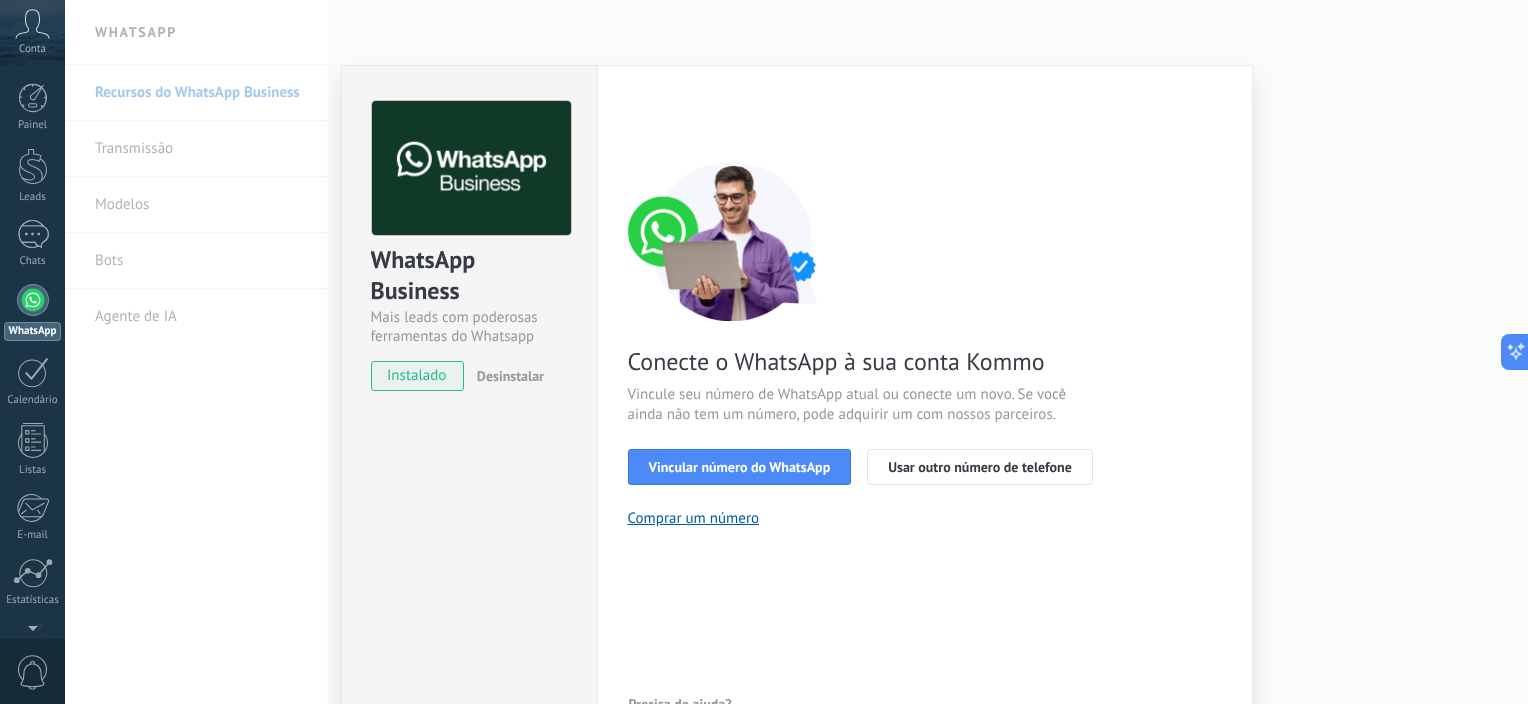 scroll, scrollTop: 0, scrollLeft: 0, axis: both 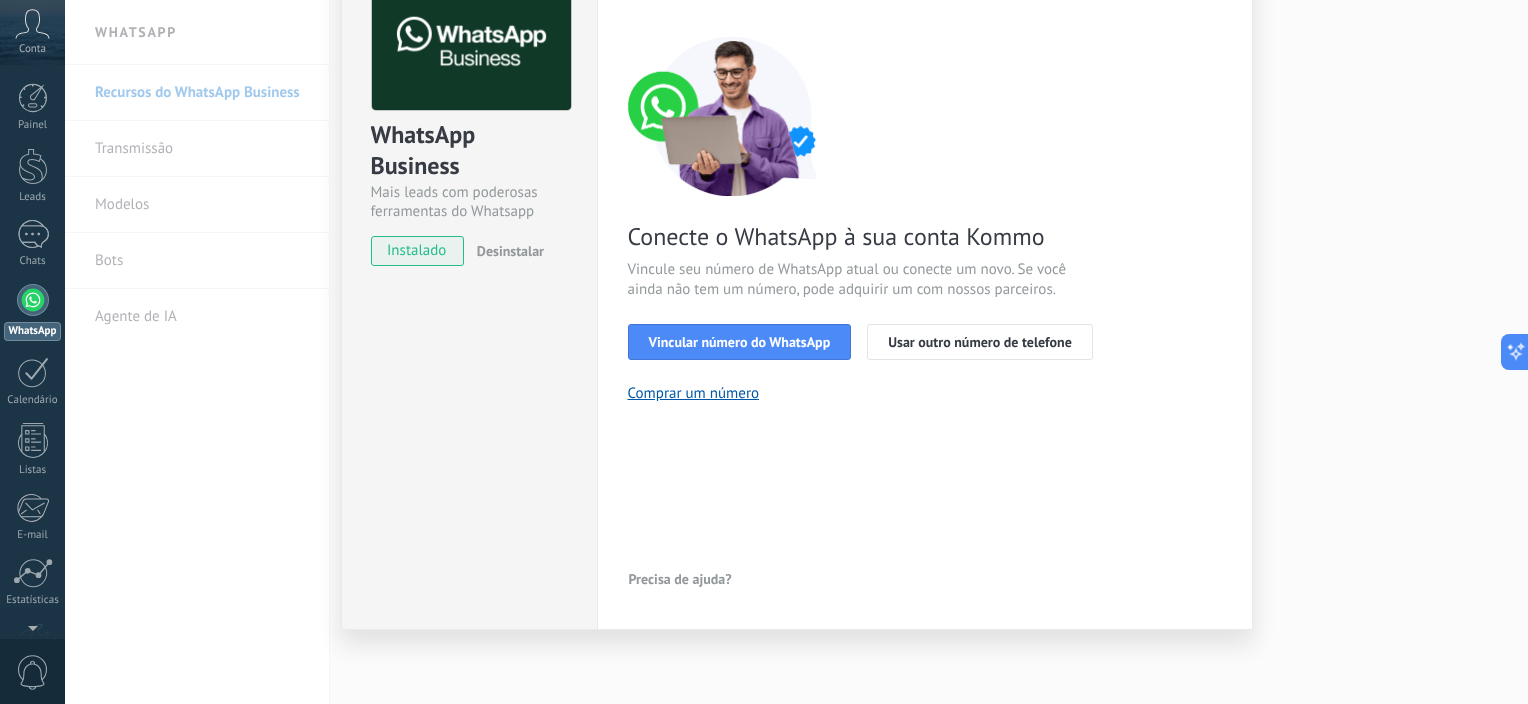 click on "WhatsApp Business Mais leads com poderosas ferramentas do Whatsapp instalado Desinstalar Configurações Autorização This tab logs the users who have granted integration access to this account. If you want to to remove a user's ability to send requests to the account on behalf of this integration, you can revoke access. If access is revoked from all users, the integration will stop working. This app is installed, but no one has given it access yet. WhatsApp Cloud API Mais _:  Salvar < Voltar 1 Selecionar aplicativo 2 Conectar Facebook 3 Finalizar configuração Conecte o WhatsApp à sua conta Kommo Vincule seu número de WhatsApp atual ou conecte um novo. Se você ainda não tem um número, pode adquirir um com nossos parceiros. Vincular número do WhatsApp Usar outro número de telefone Comprar um número Precisa de ajuda?" at bounding box center (796, 352) 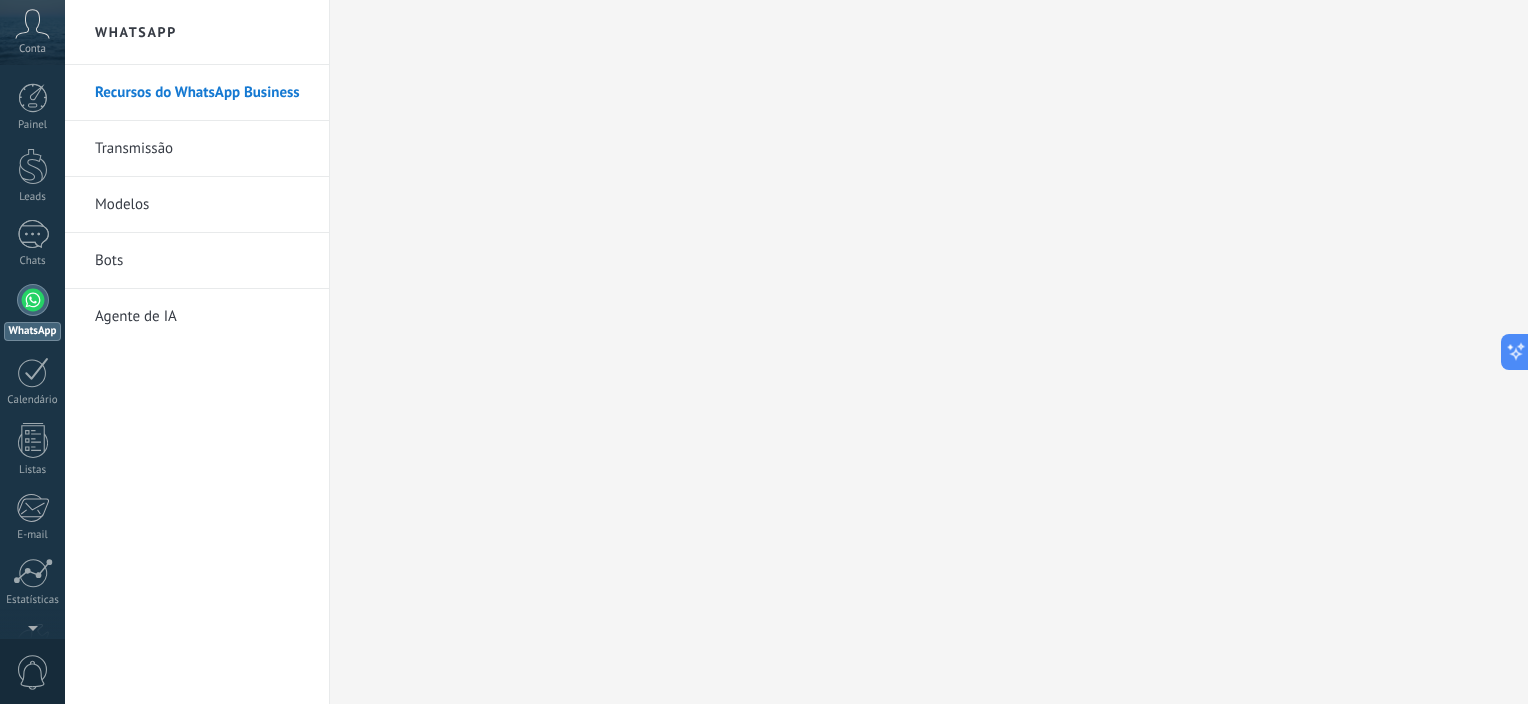 click on "Transmissão" at bounding box center [202, 149] 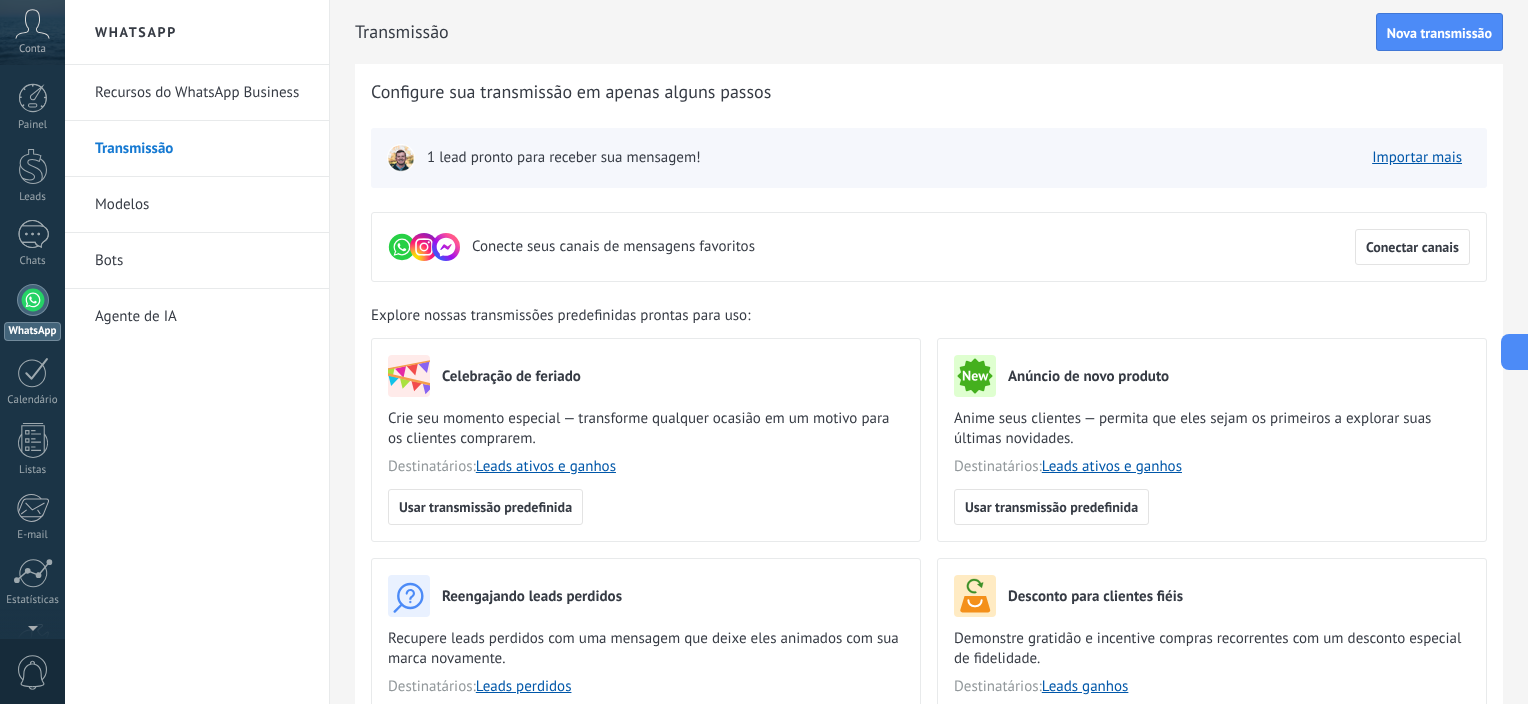 click on "Recursos do WhatsApp Business" at bounding box center (202, 93) 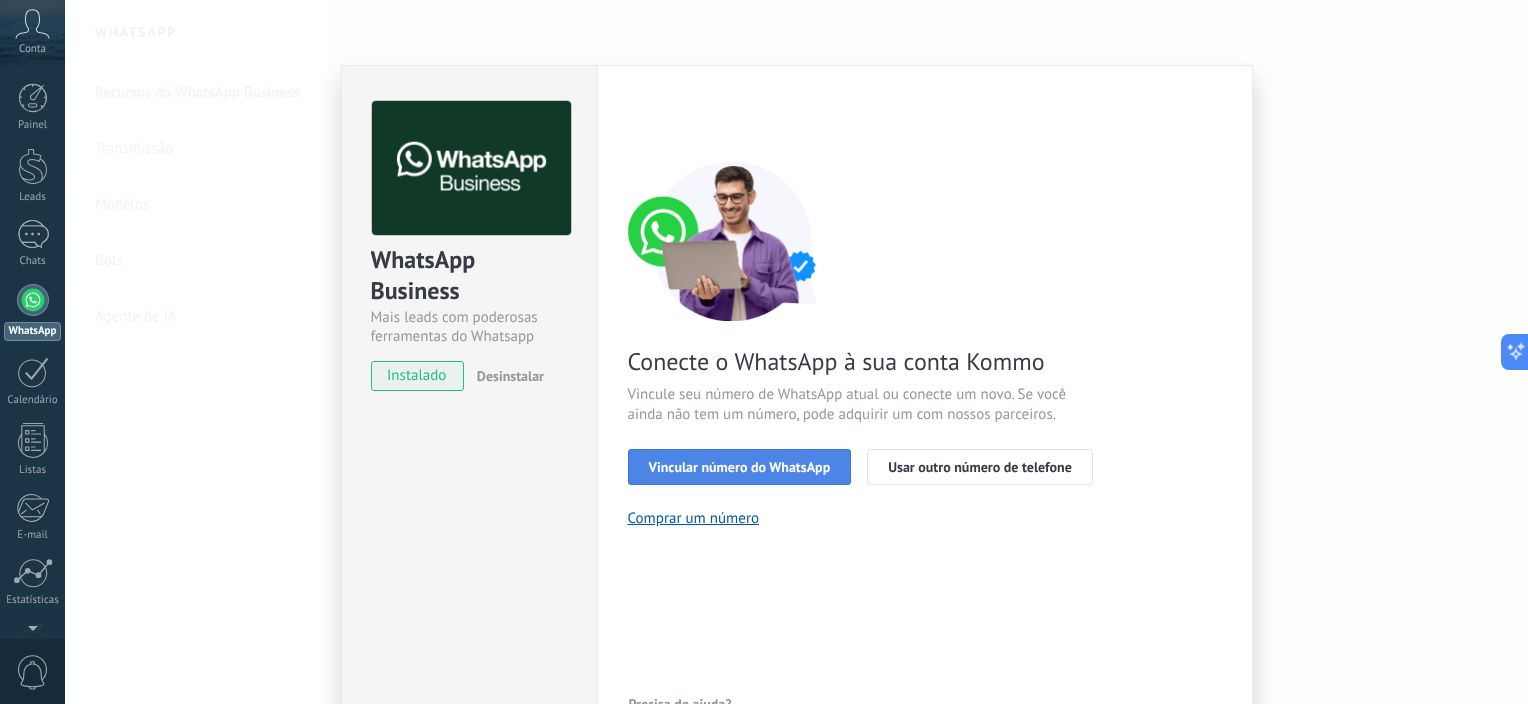 click on "Vincular número do WhatsApp" at bounding box center [740, 467] 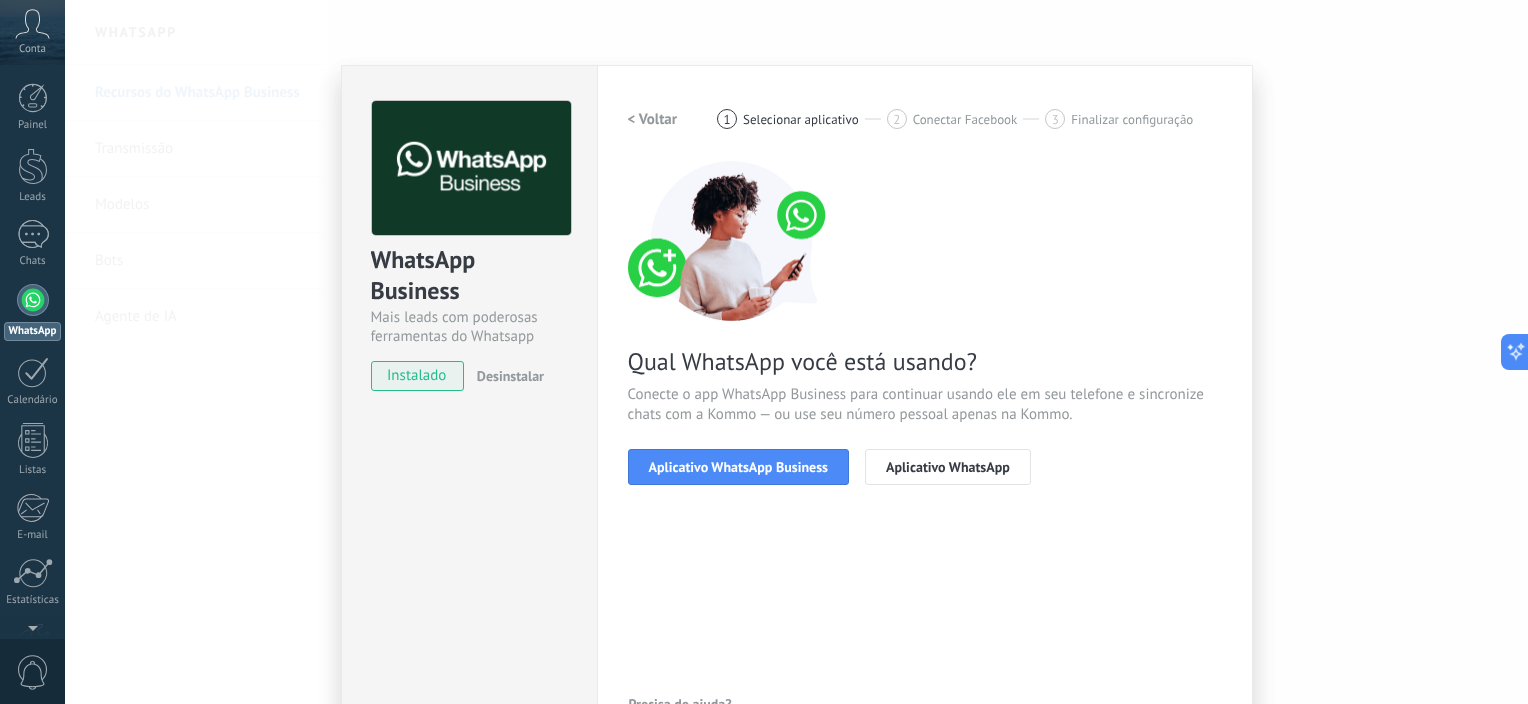 click on "Aplicativo WhatsApp Business" at bounding box center (738, 467) 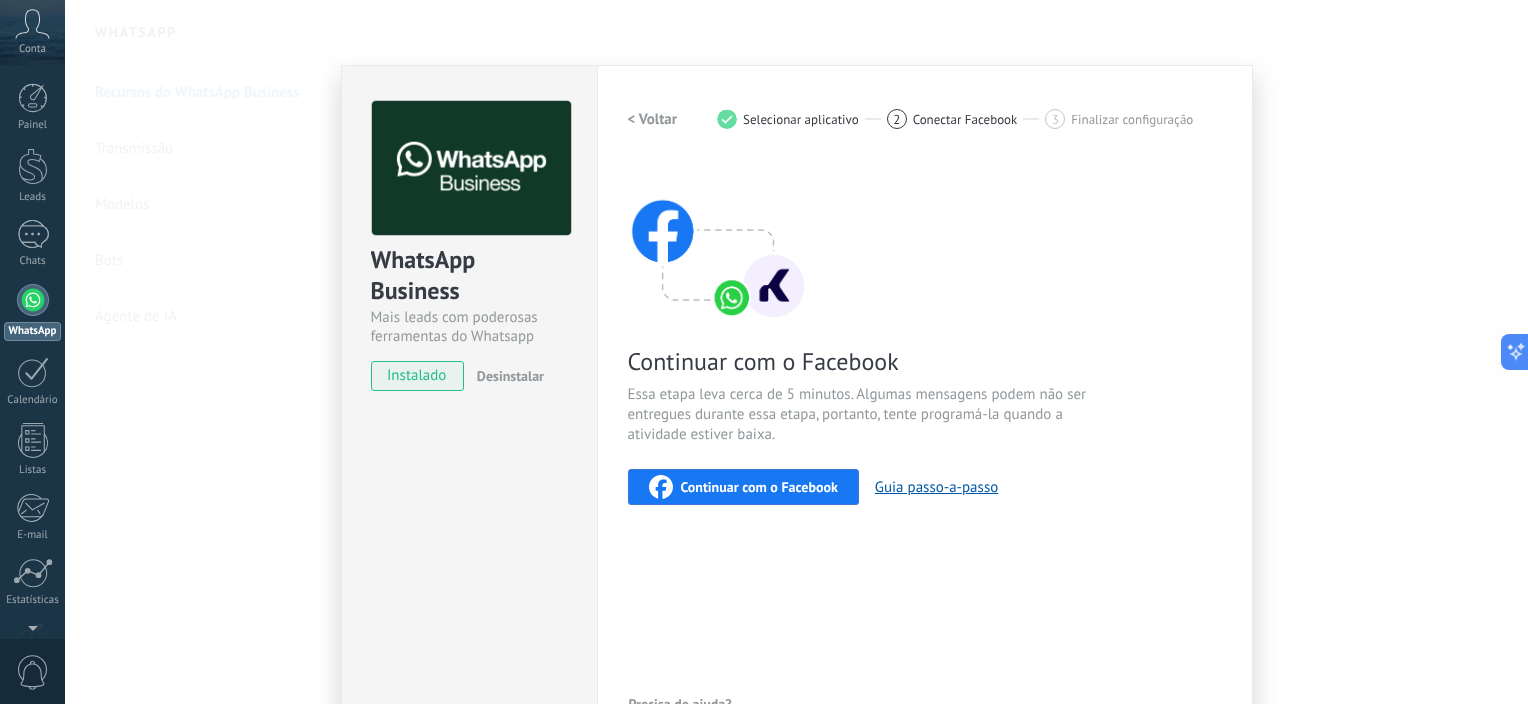 click on "Continuar com o Facebook" at bounding box center (743, 487) 